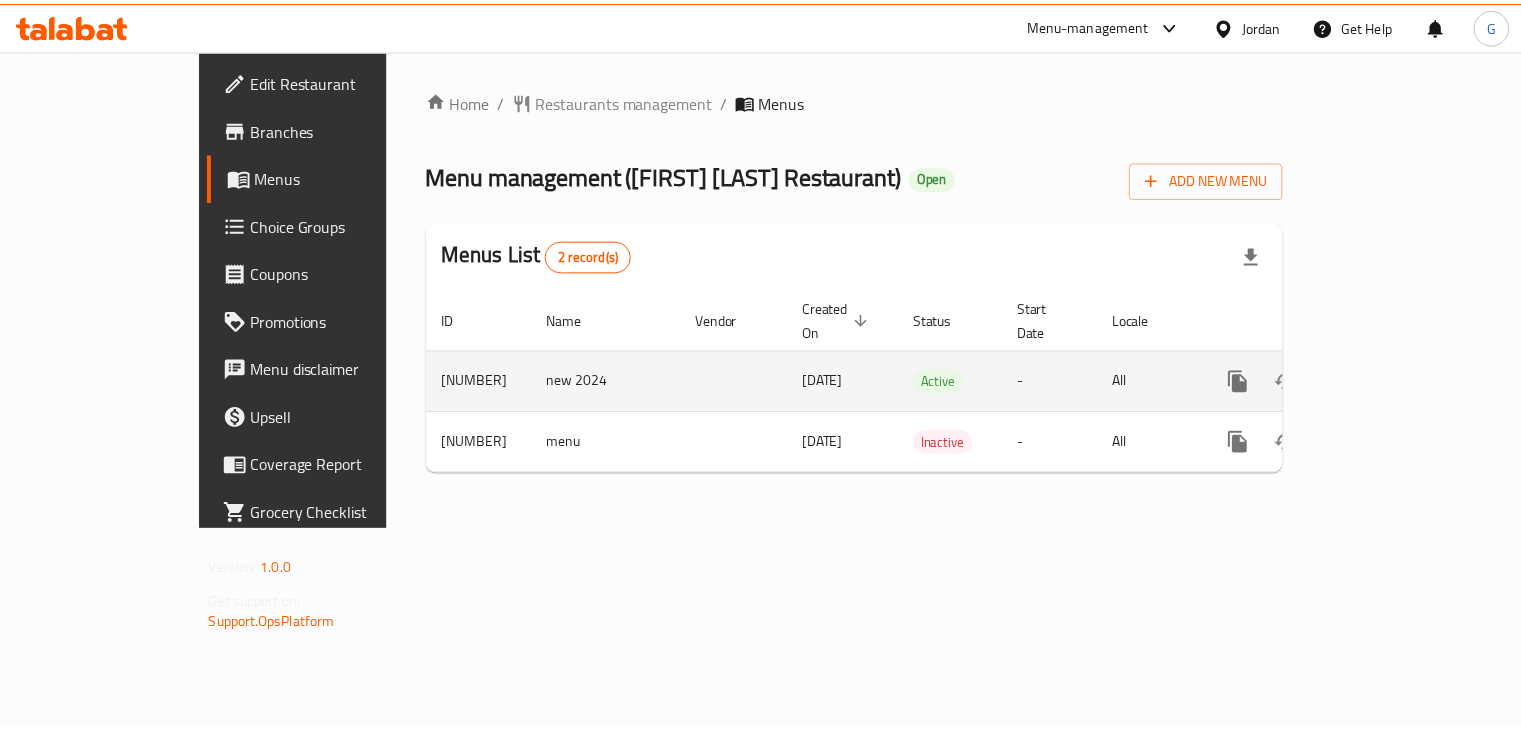 scroll, scrollTop: 0, scrollLeft: 0, axis: both 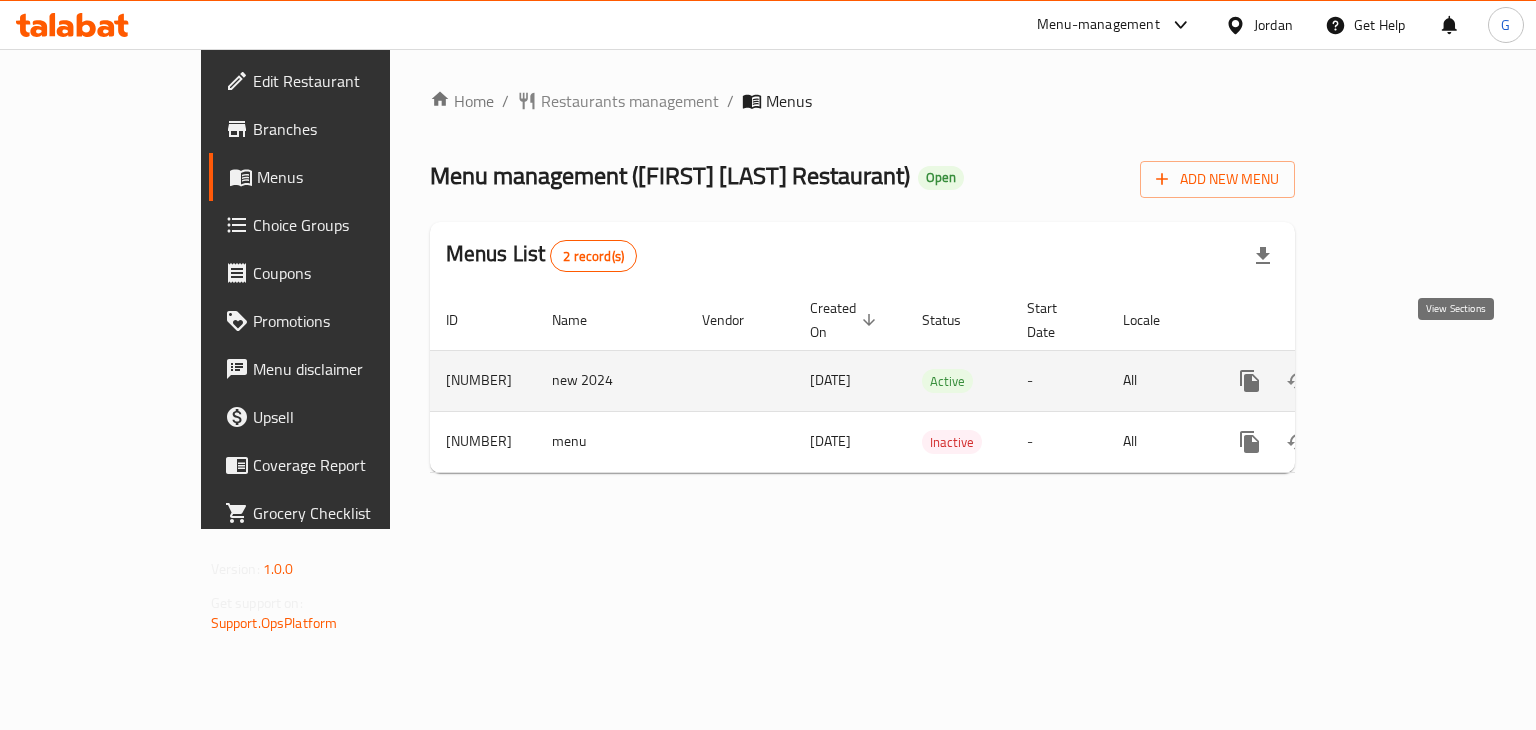 click 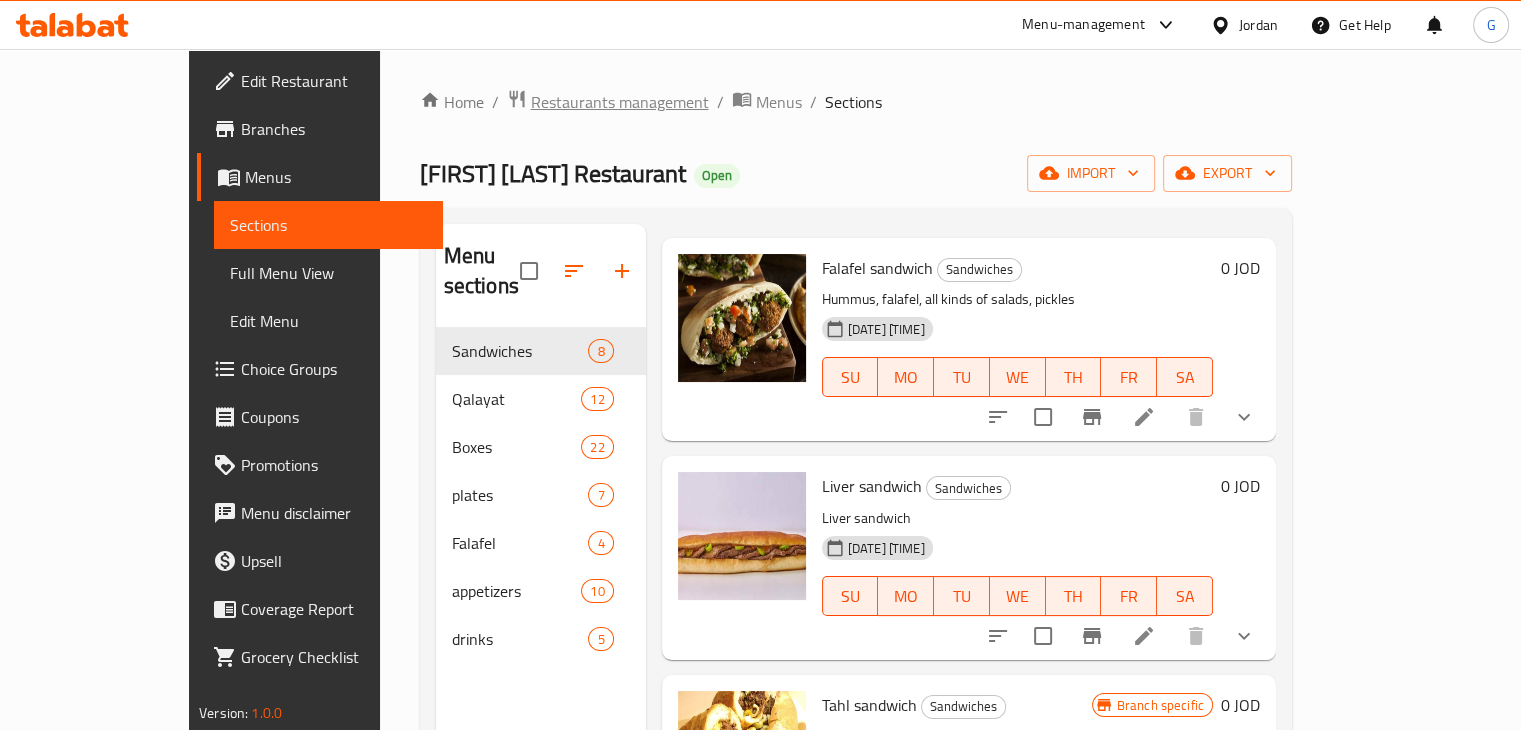 scroll, scrollTop: 0, scrollLeft: 0, axis: both 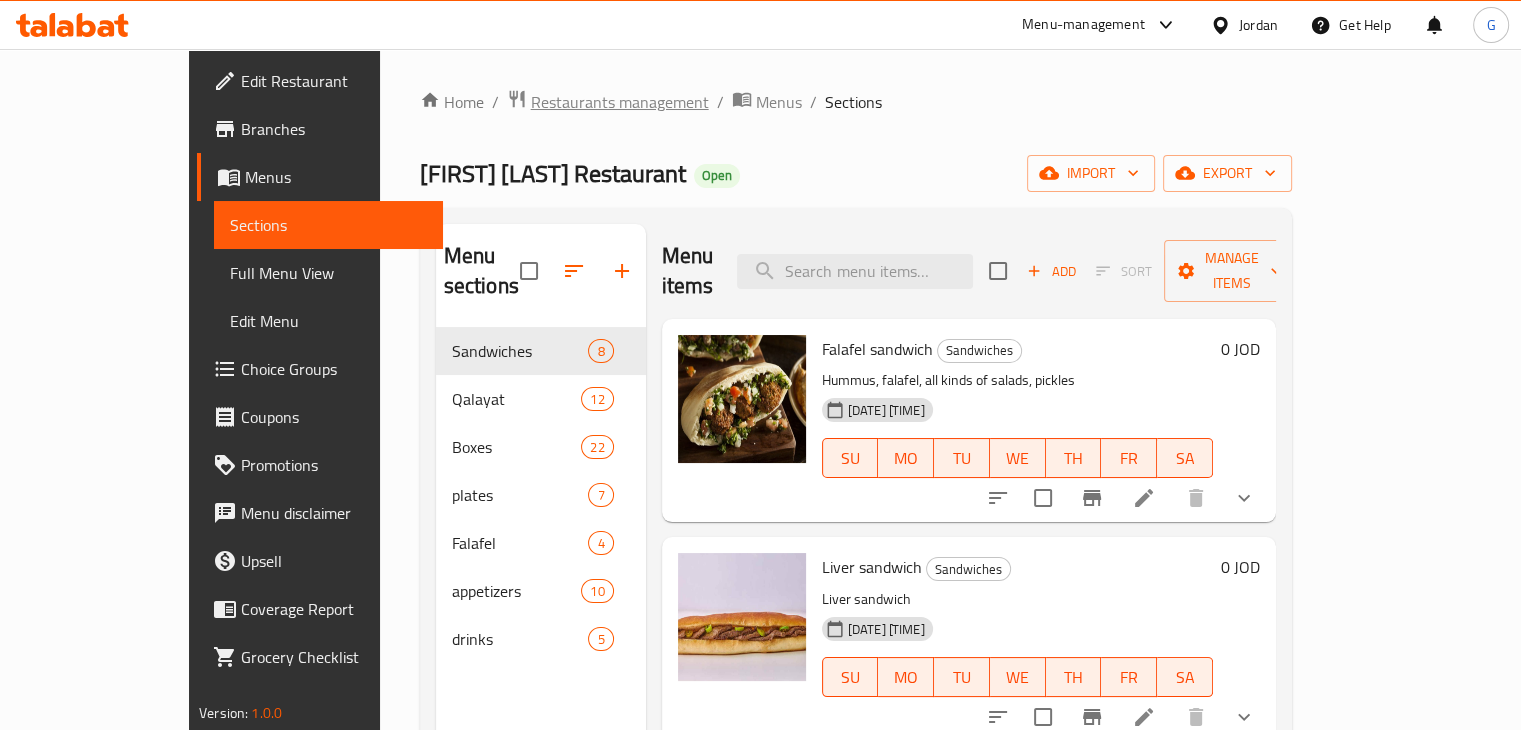 click on "Restaurants management" at bounding box center [620, 102] 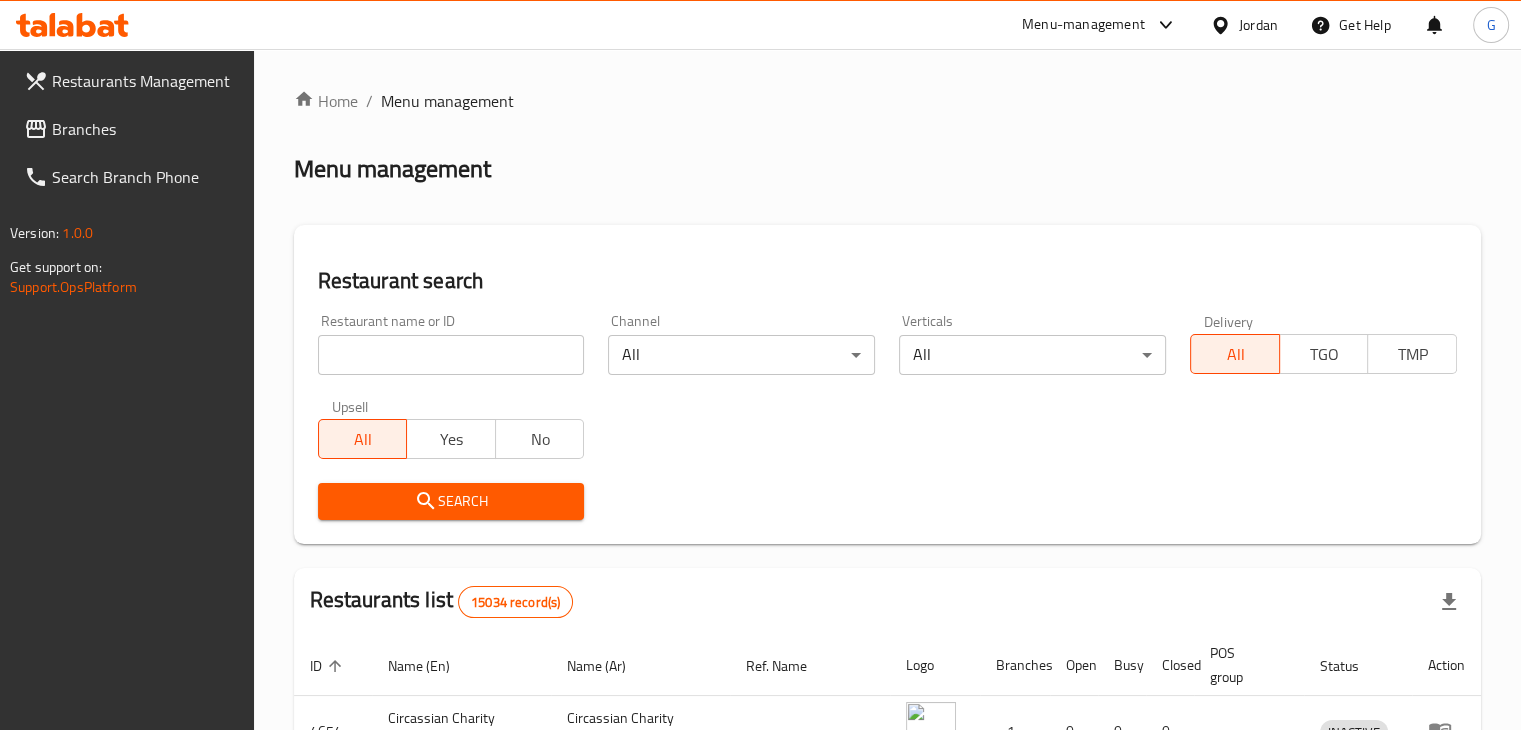 drag, startPoint x: 486, startPoint y: 361, endPoint x: 486, endPoint y: 374, distance: 13 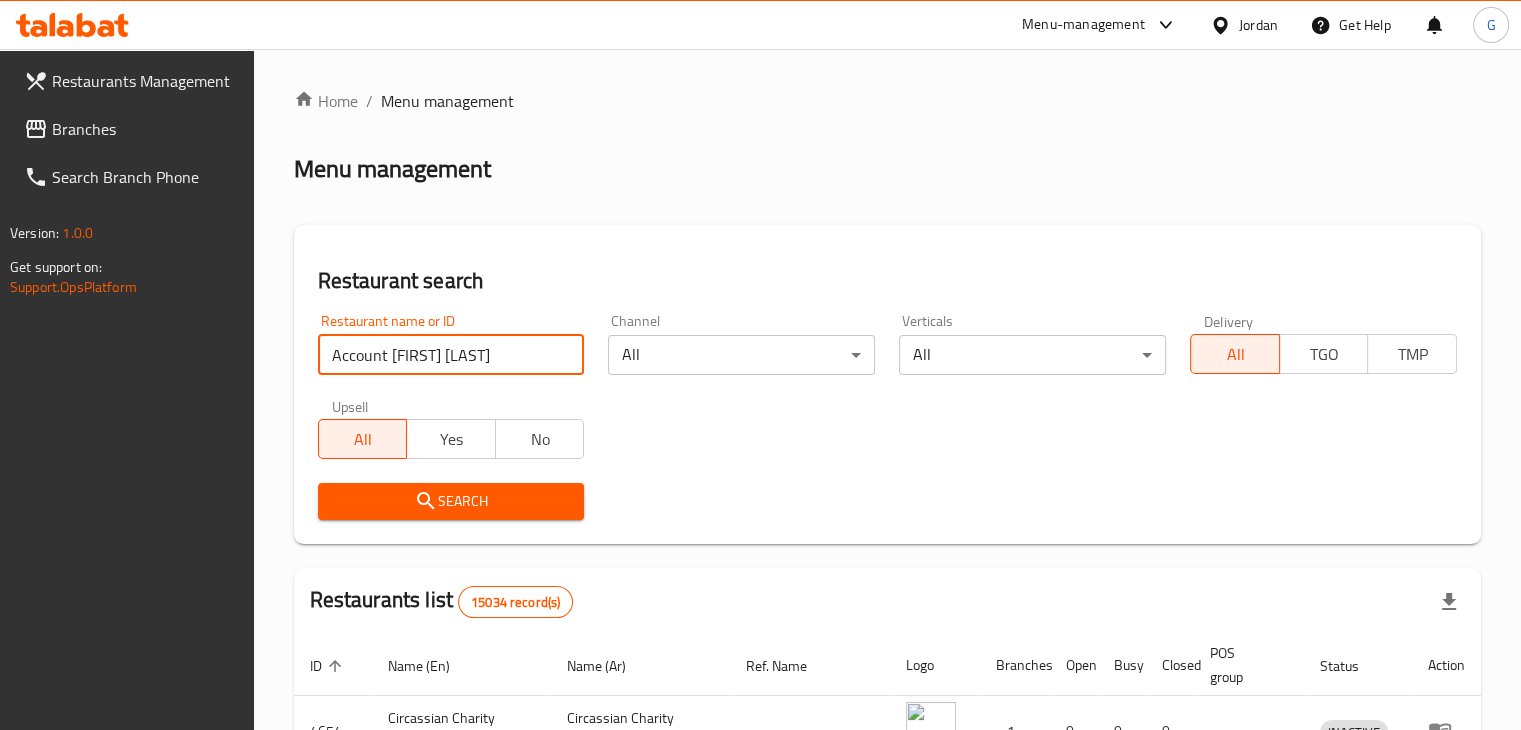 drag, startPoint x: 393, startPoint y: 358, endPoint x: 237, endPoint y: 358, distance: 156 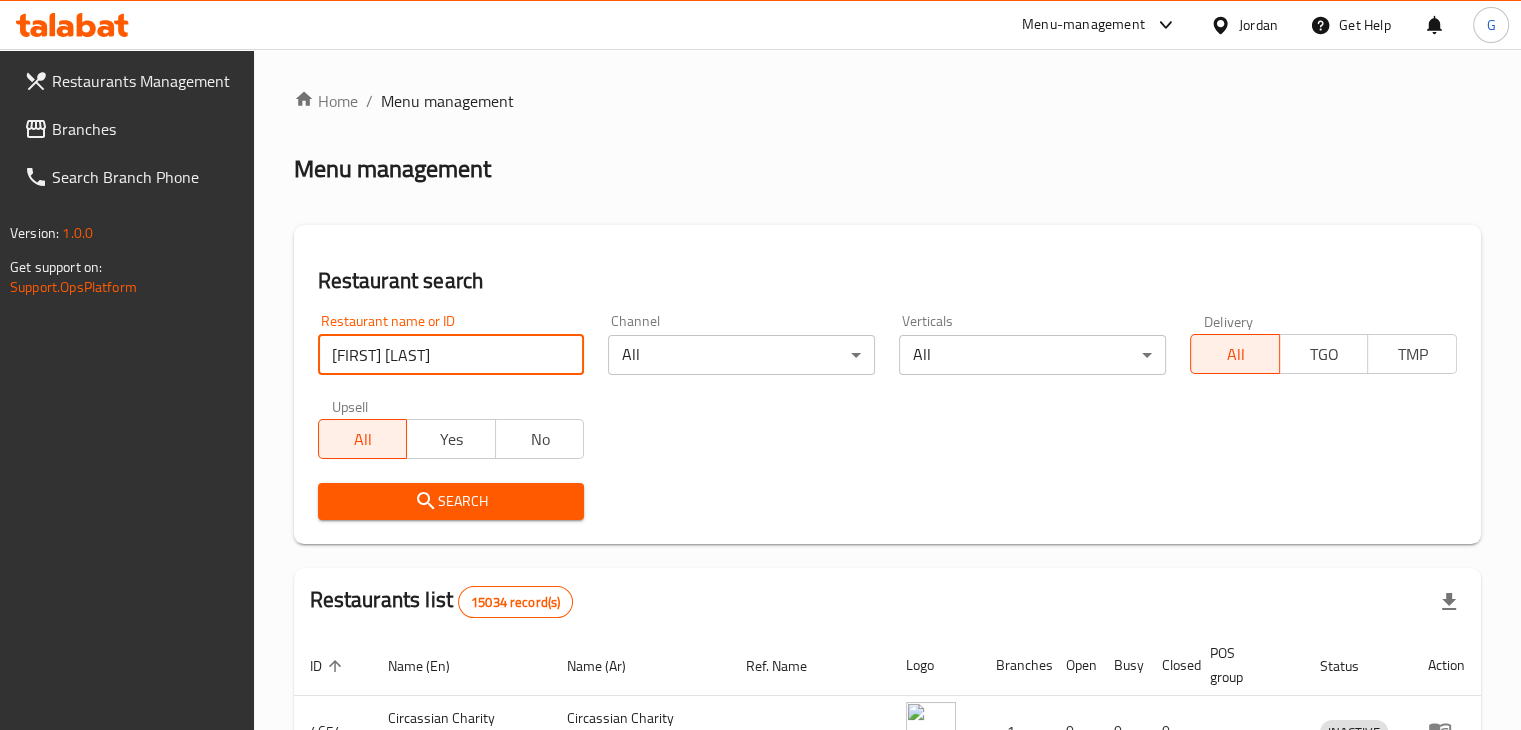 type on "[FIRST] [LAST]" 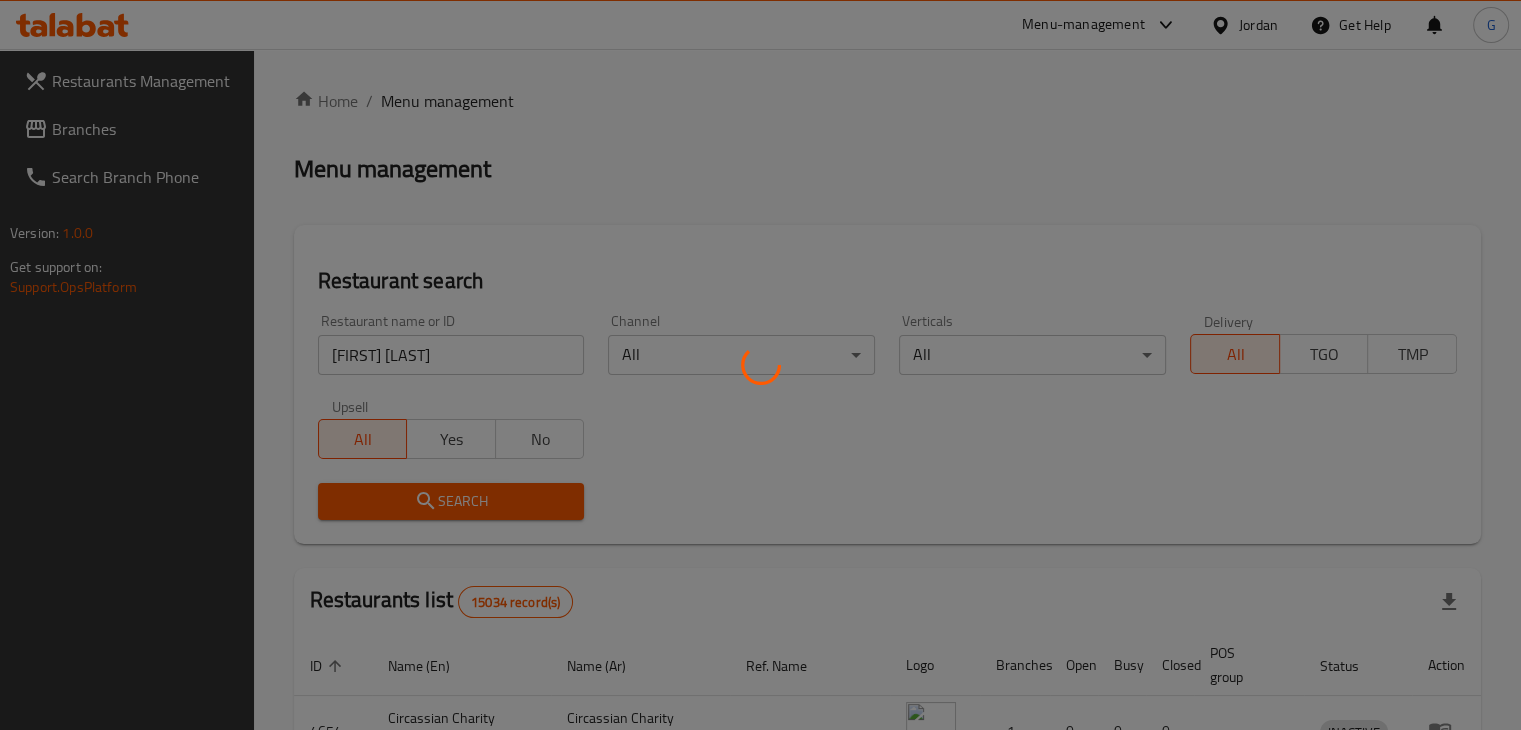 scroll, scrollTop: 91, scrollLeft: 0, axis: vertical 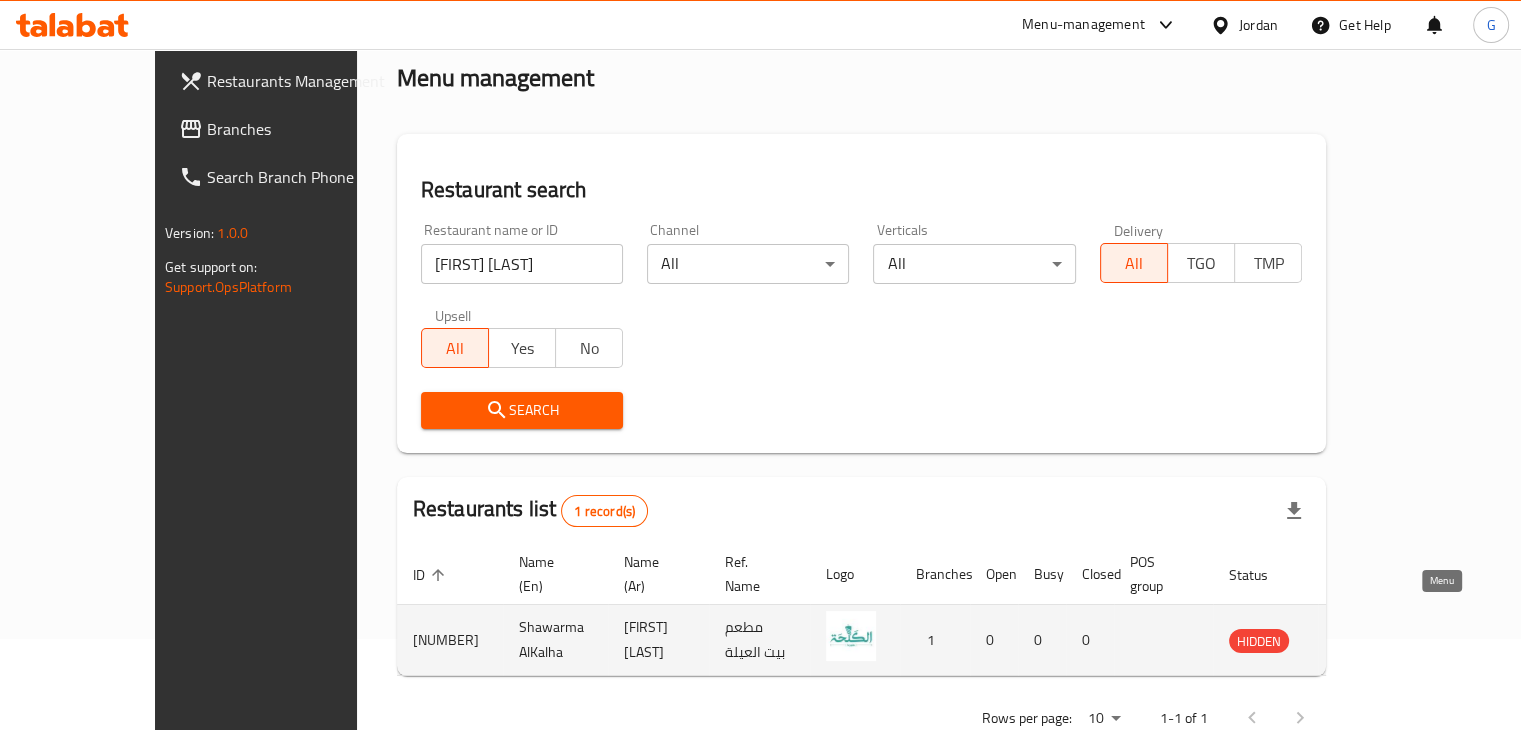 click 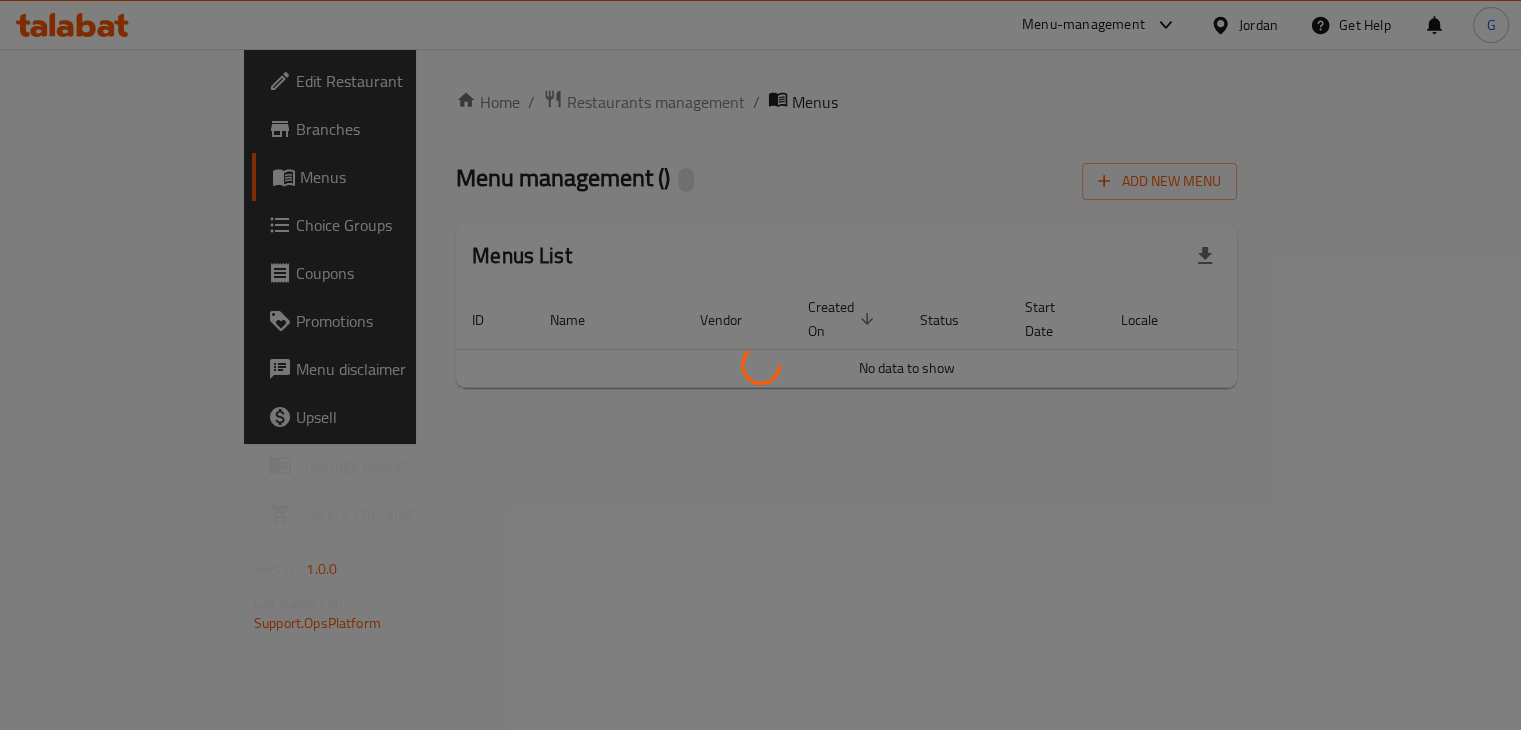 scroll, scrollTop: 0, scrollLeft: 0, axis: both 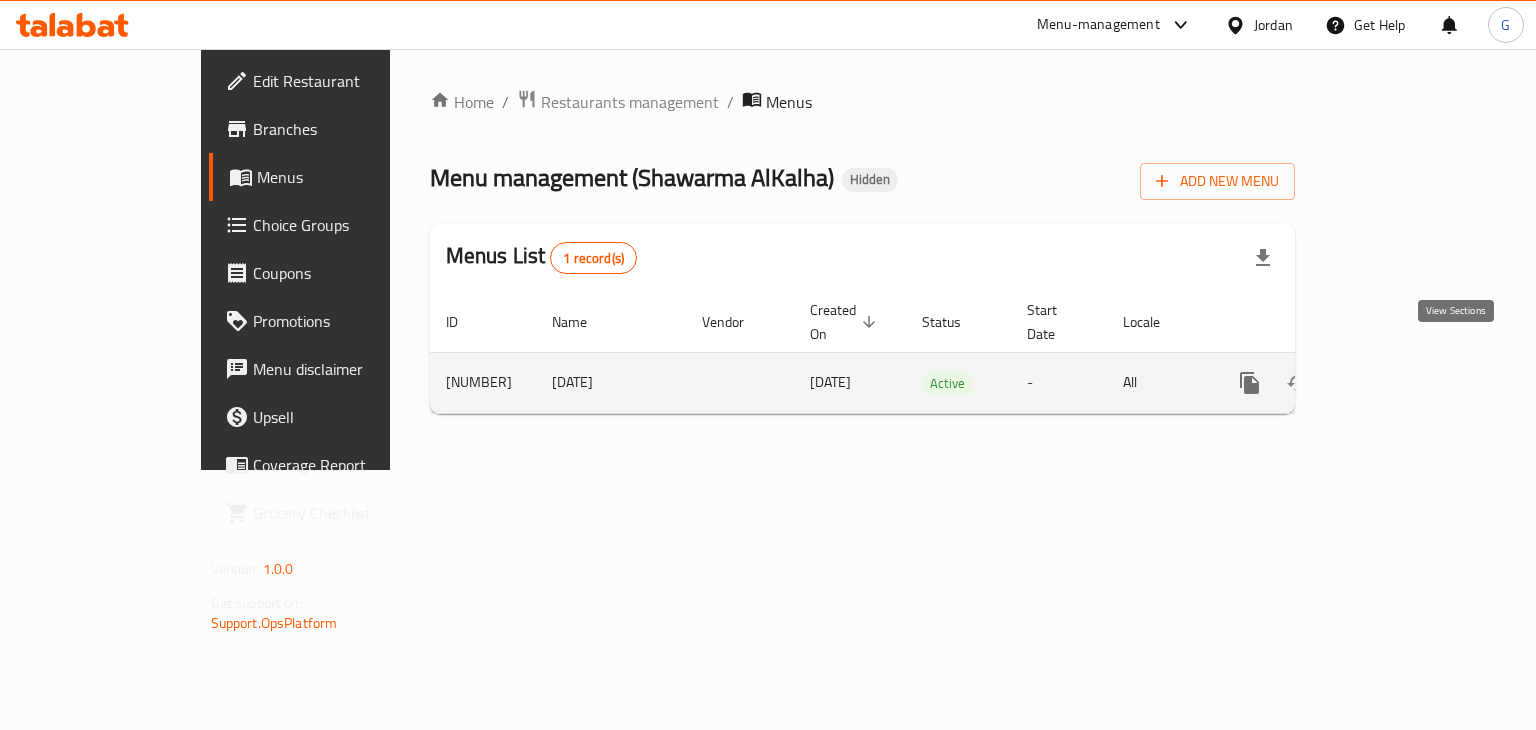 click at bounding box center [1394, 383] 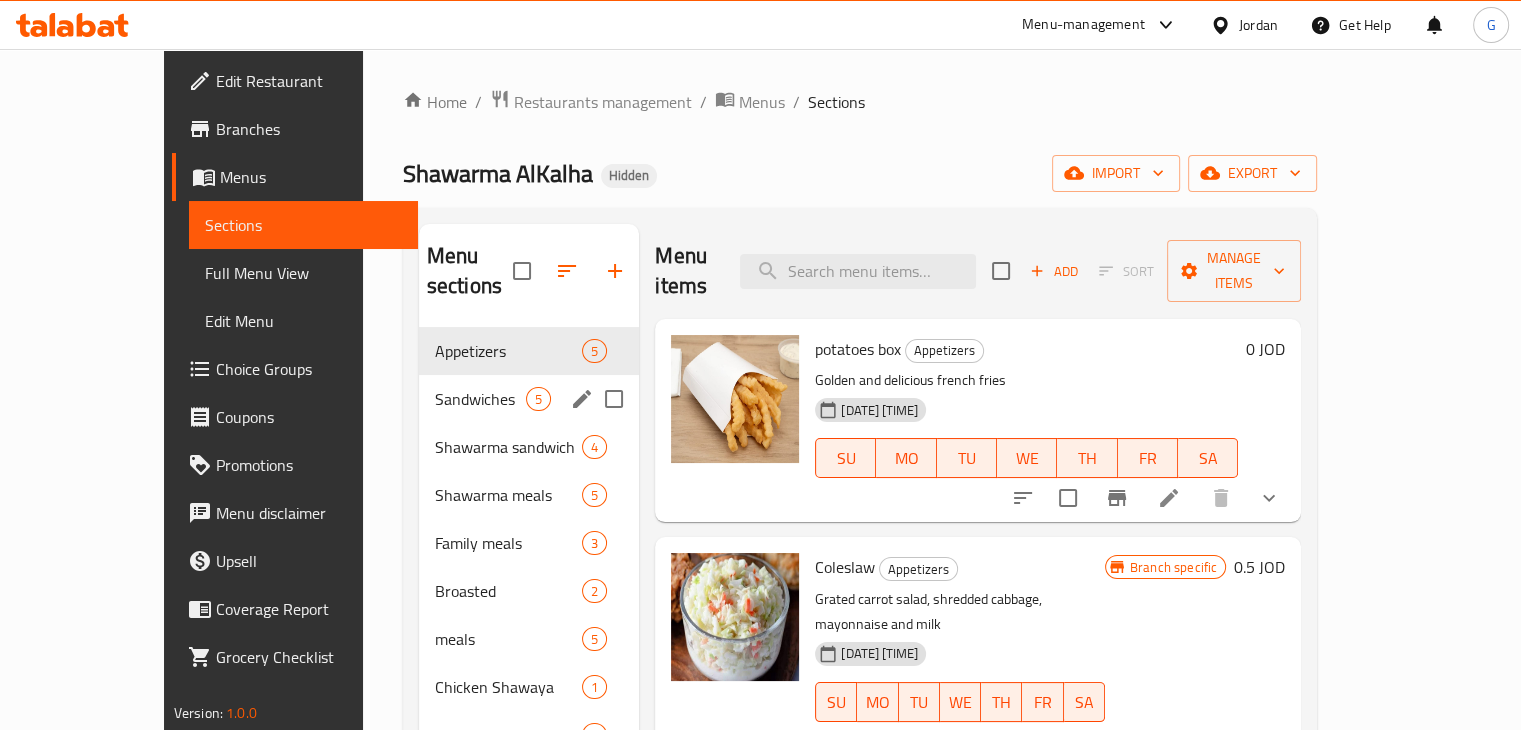 click on "Sandwiches" at bounding box center [480, 399] 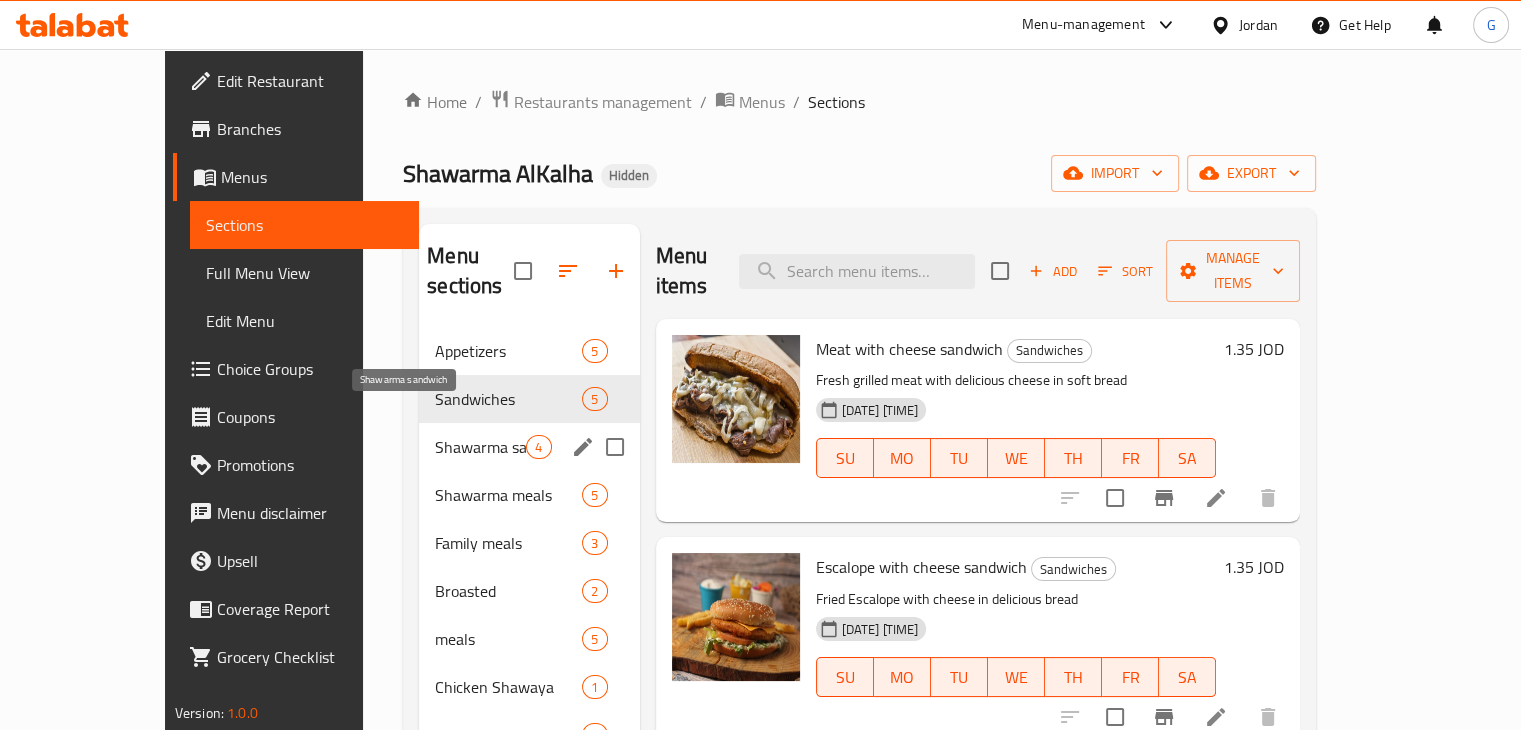 click on "Shawarma sandwich" at bounding box center [480, 447] 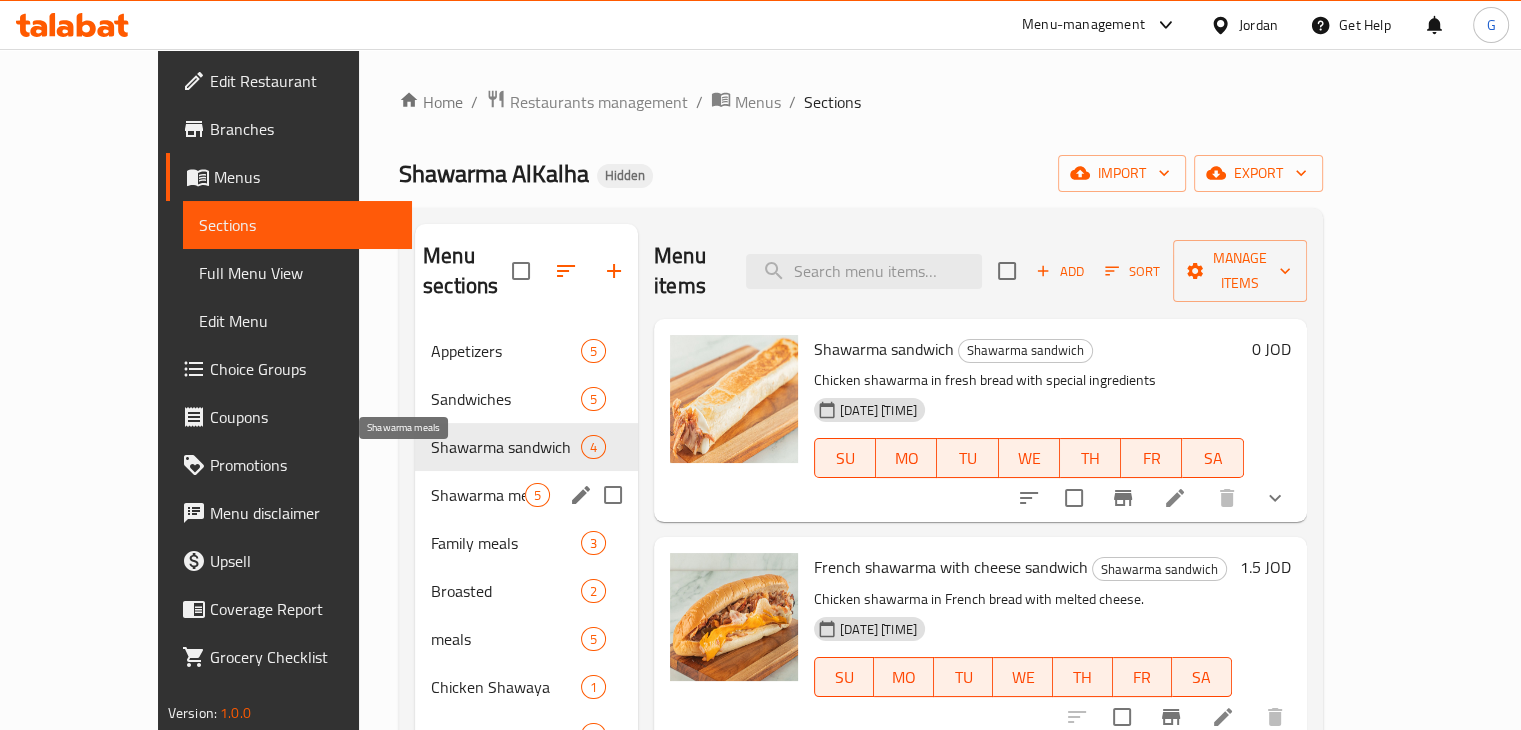 click on "Shawarma meals" at bounding box center [478, 495] 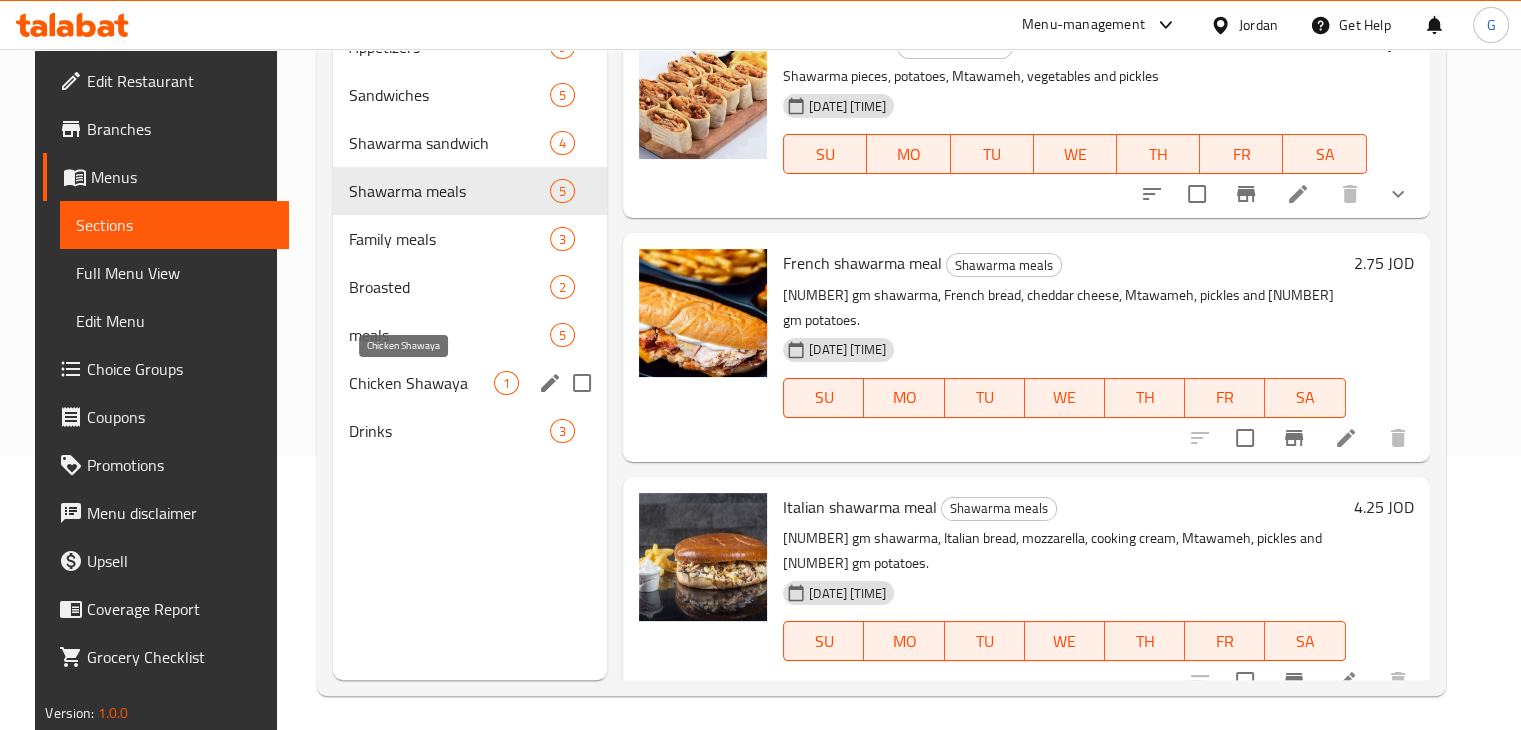 scroll, scrollTop: 280, scrollLeft: 0, axis: vertical 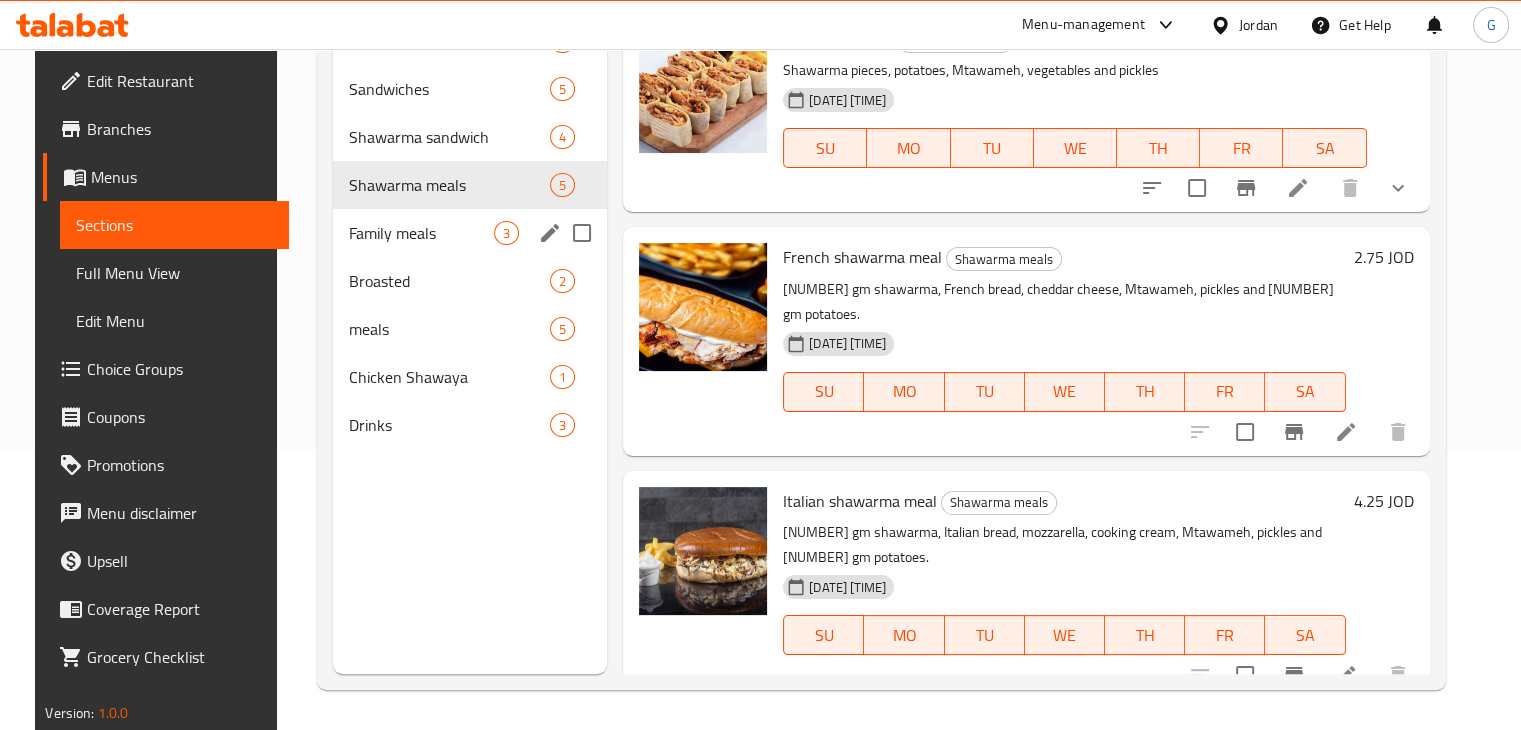 click on "Family meals 3" at bounding box center (470, 233) 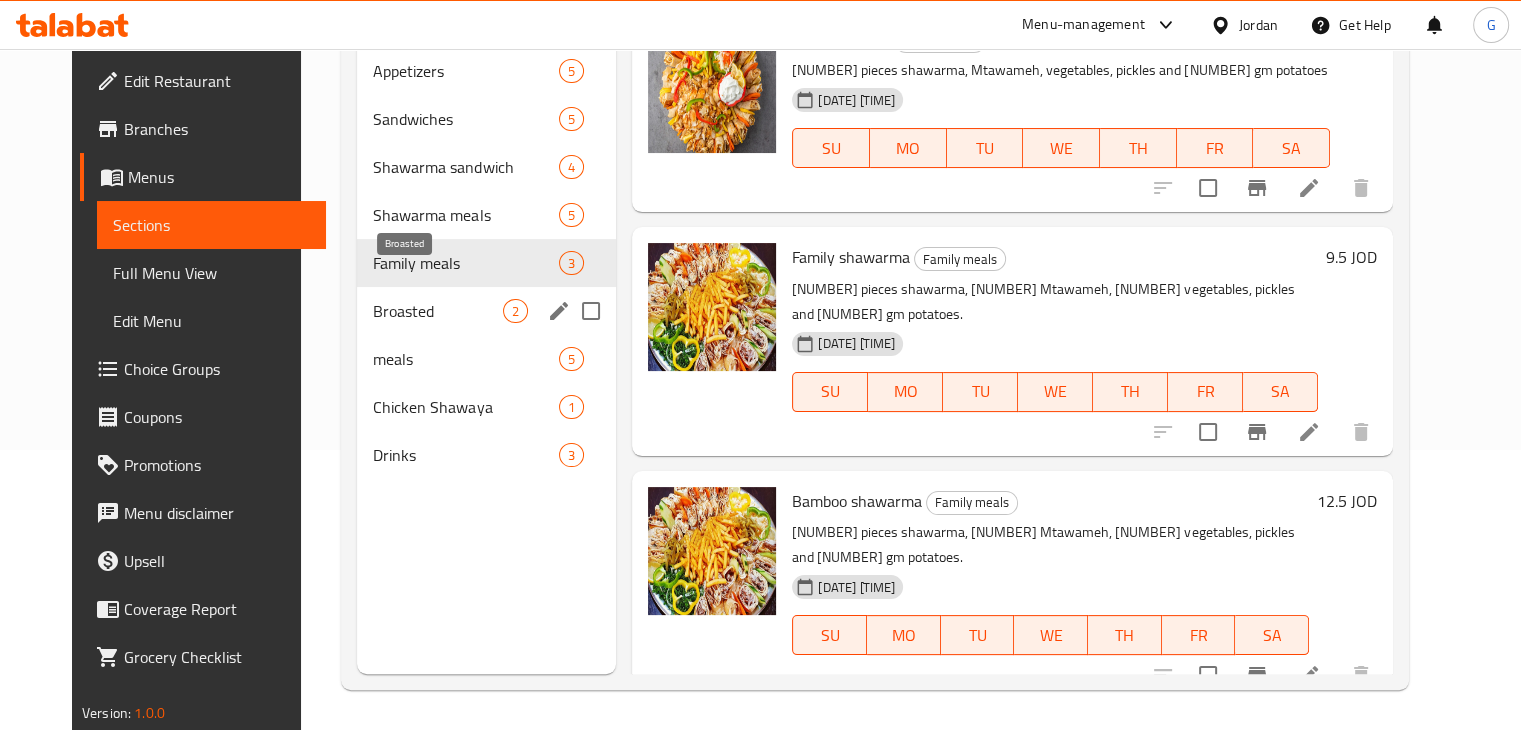 click on "Broasted" at bounding box center [438, 311] 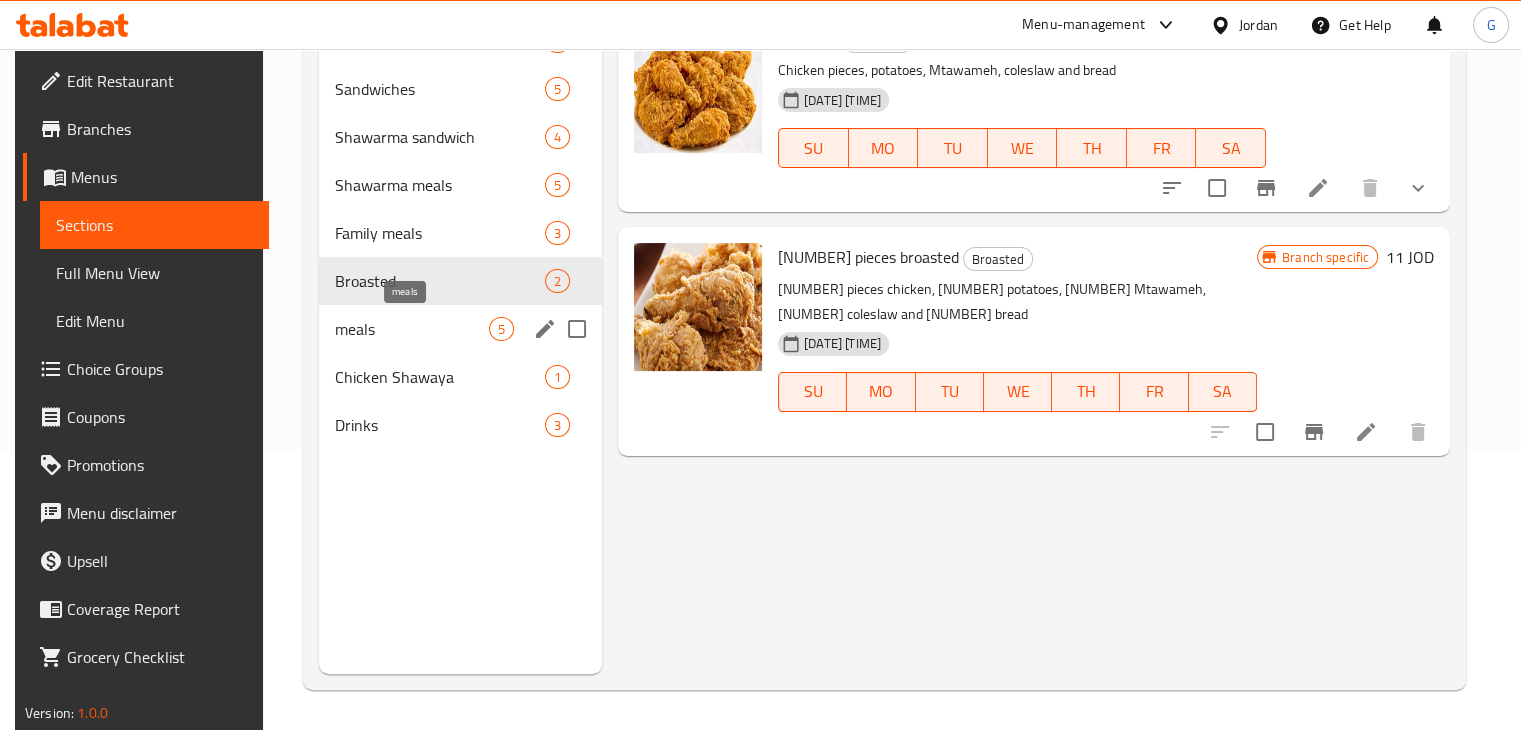 click on "meals" at bounding box center [412, 329] 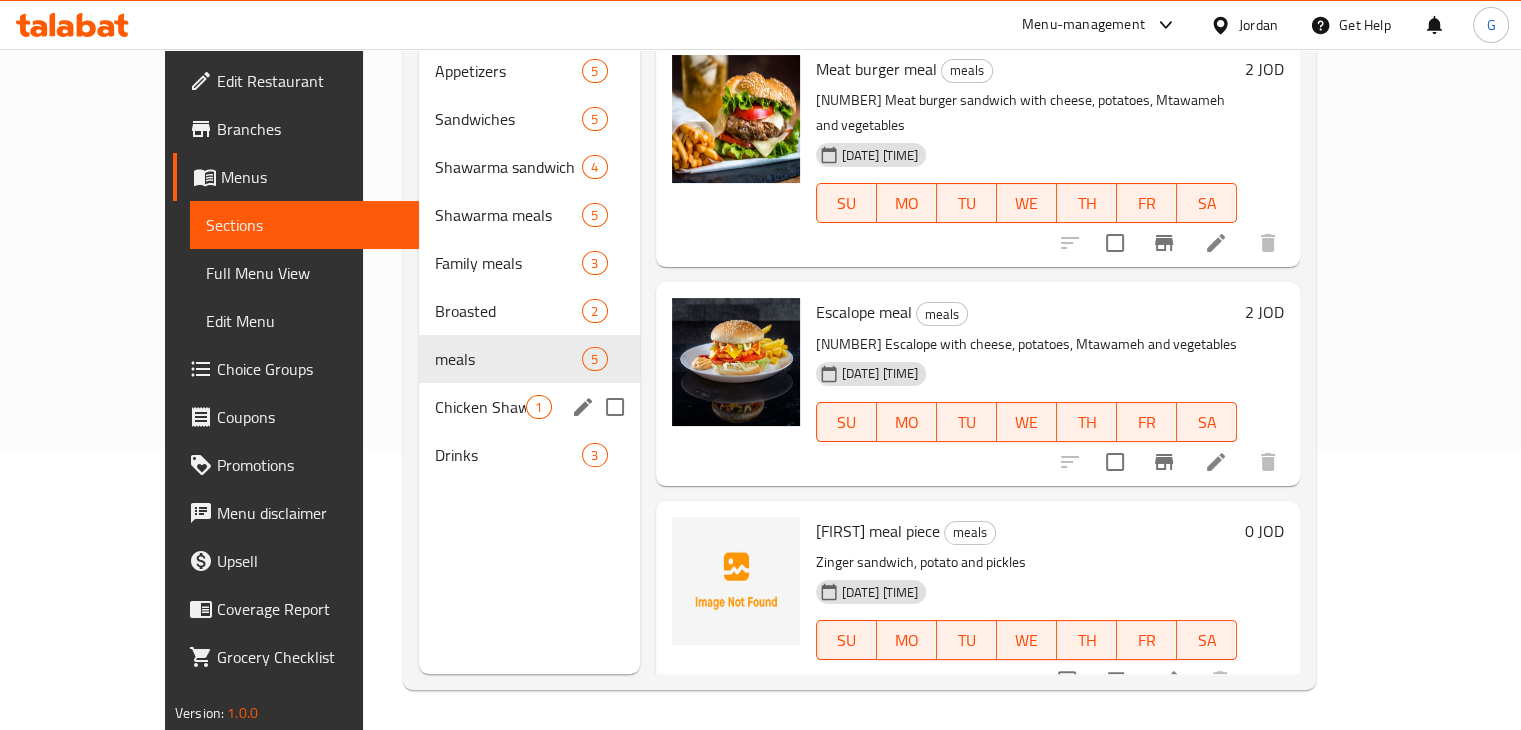 click on "[FIRST] [LAST] [NUMBER]" at bounding box center [529, 407] 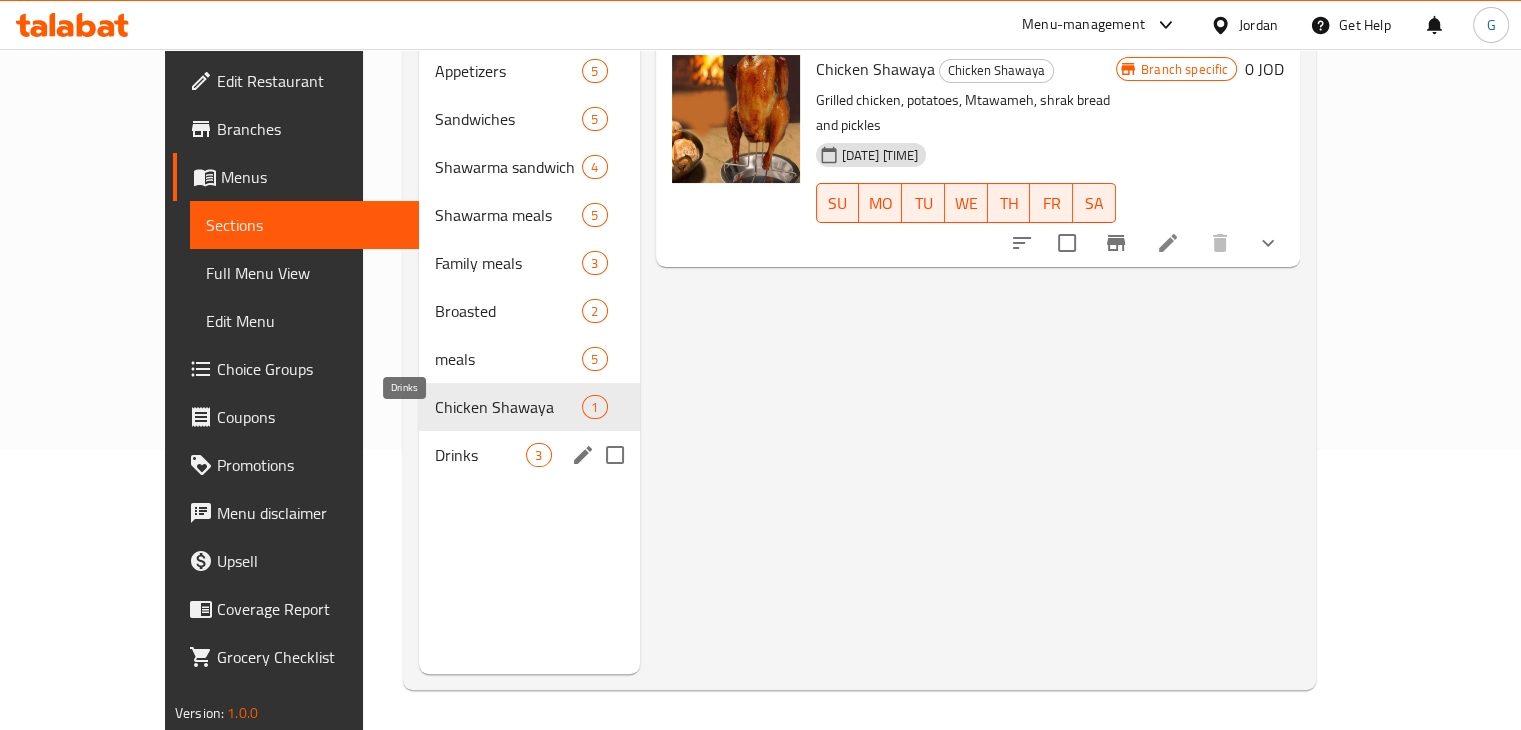 click on "Drinks" at bounding box center (480, 455) 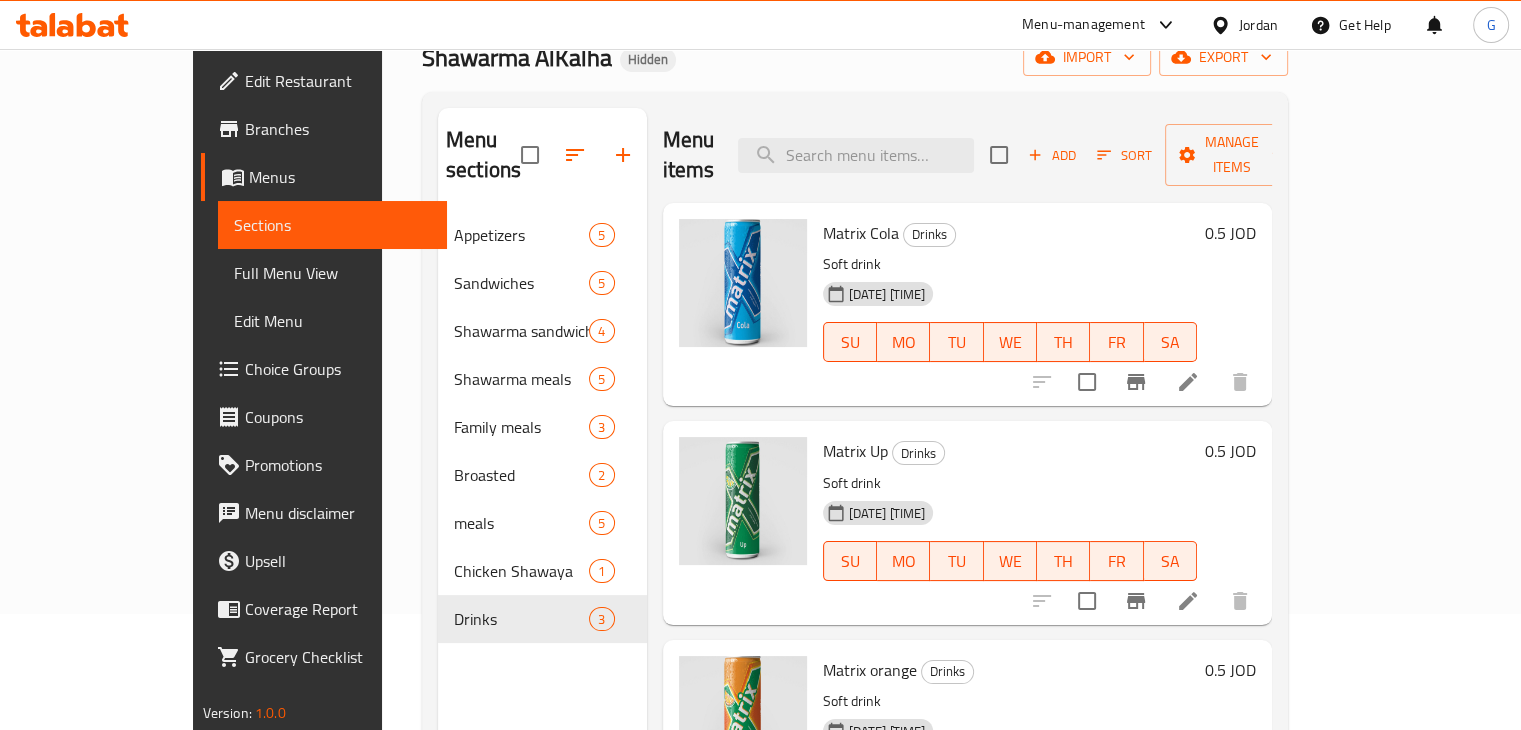 scroll, scrollTop: 0, scrollLeft: 0, axis: both 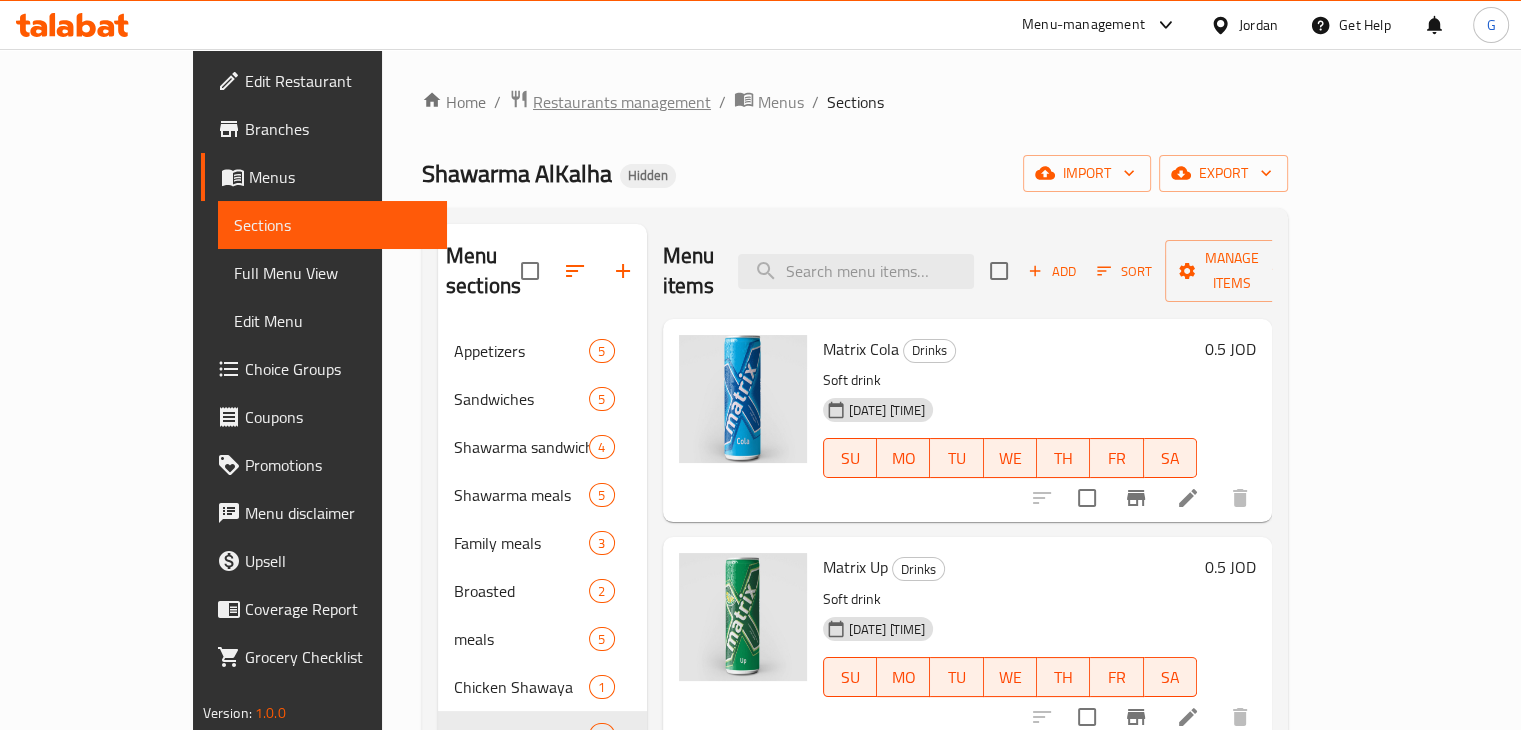 click on "Restaurants management" at bounding box center [622, 102] 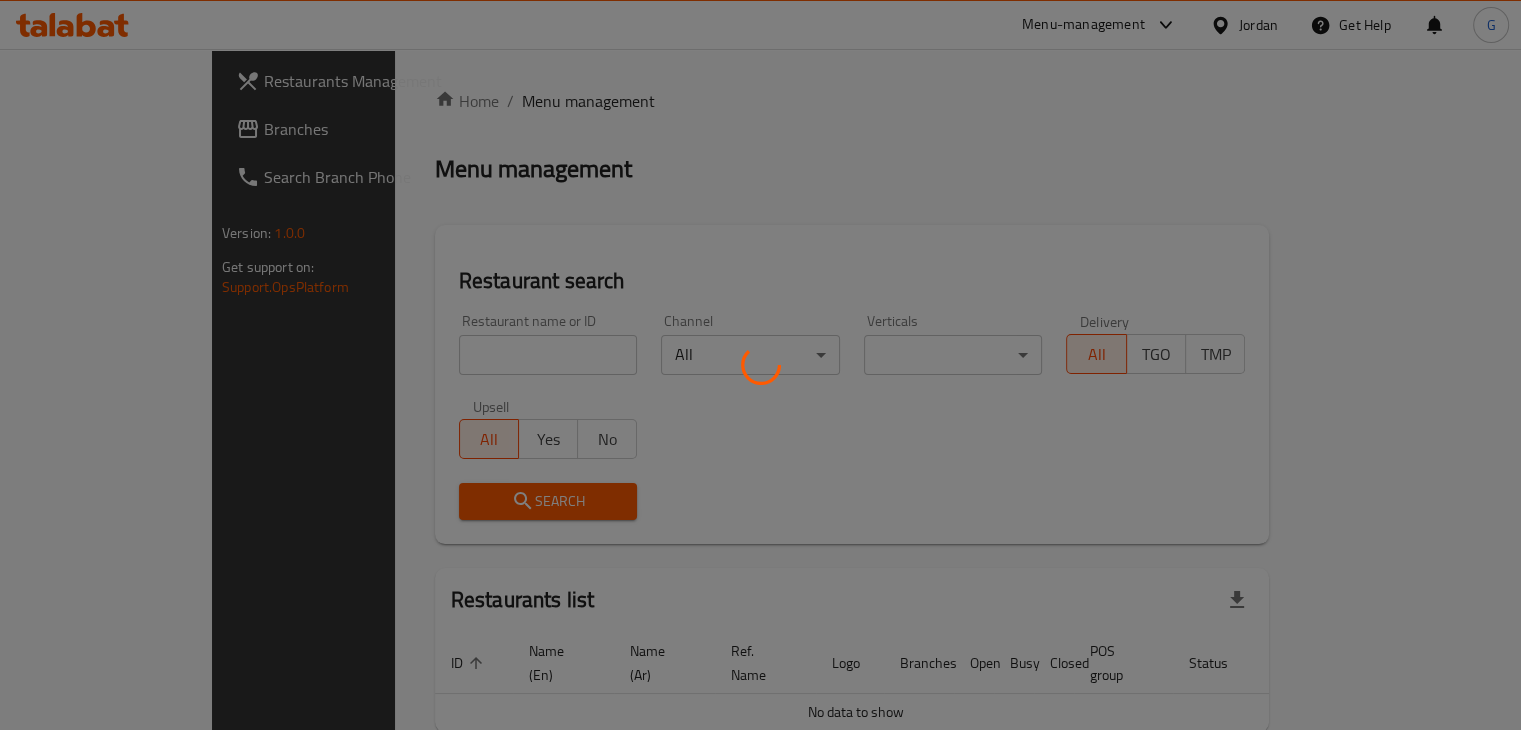 click at bounding box center (760, 365) 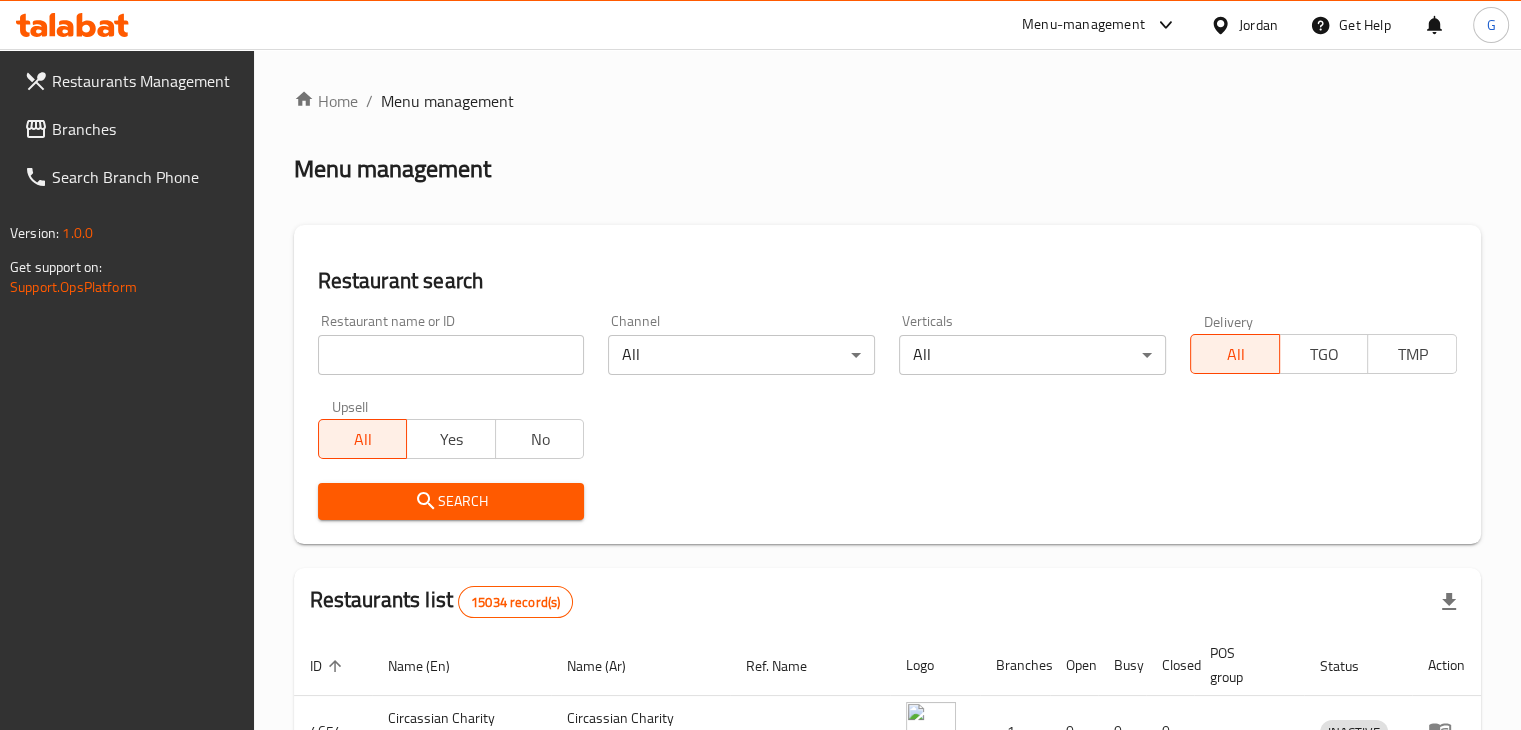 click at bounding box center (451, 355) 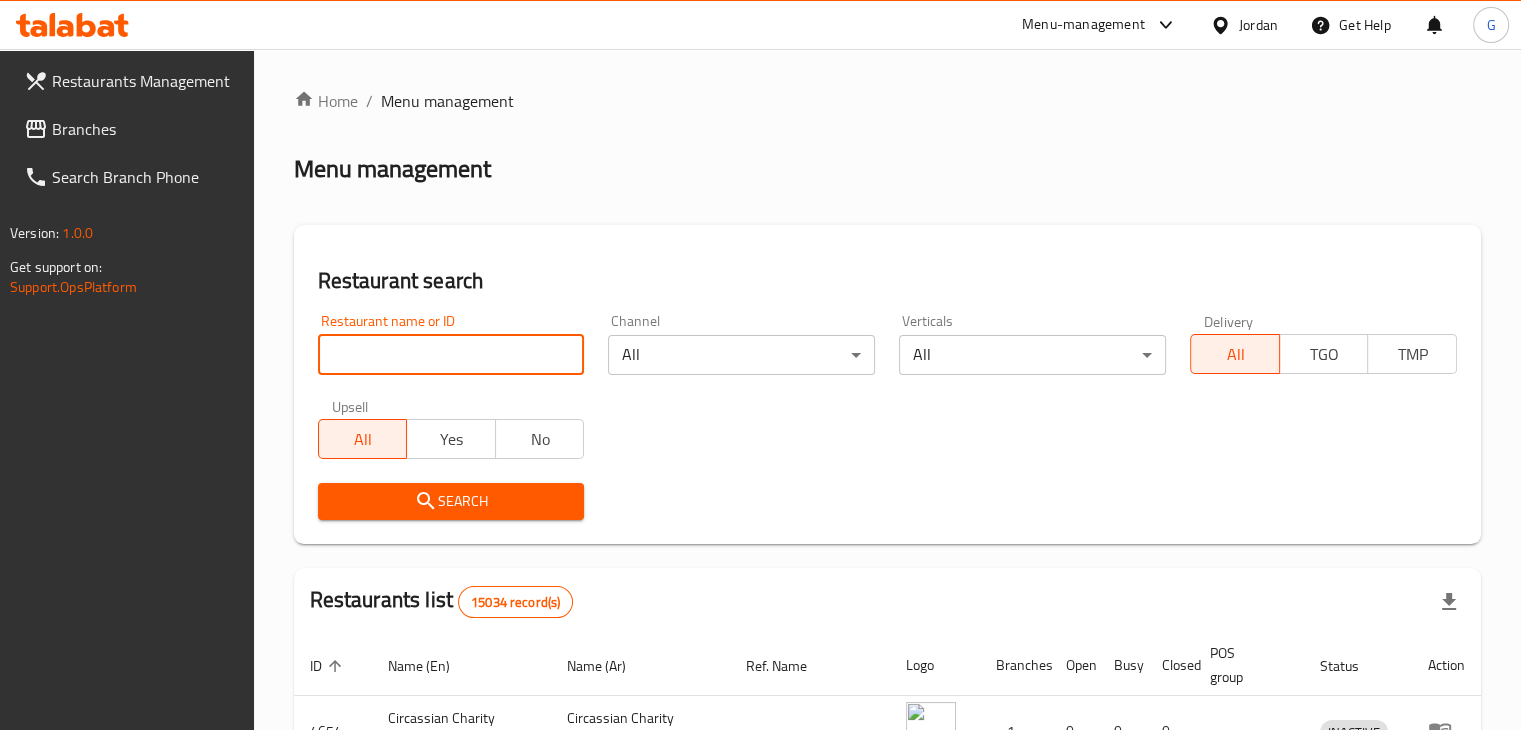 paste on "[ID]" 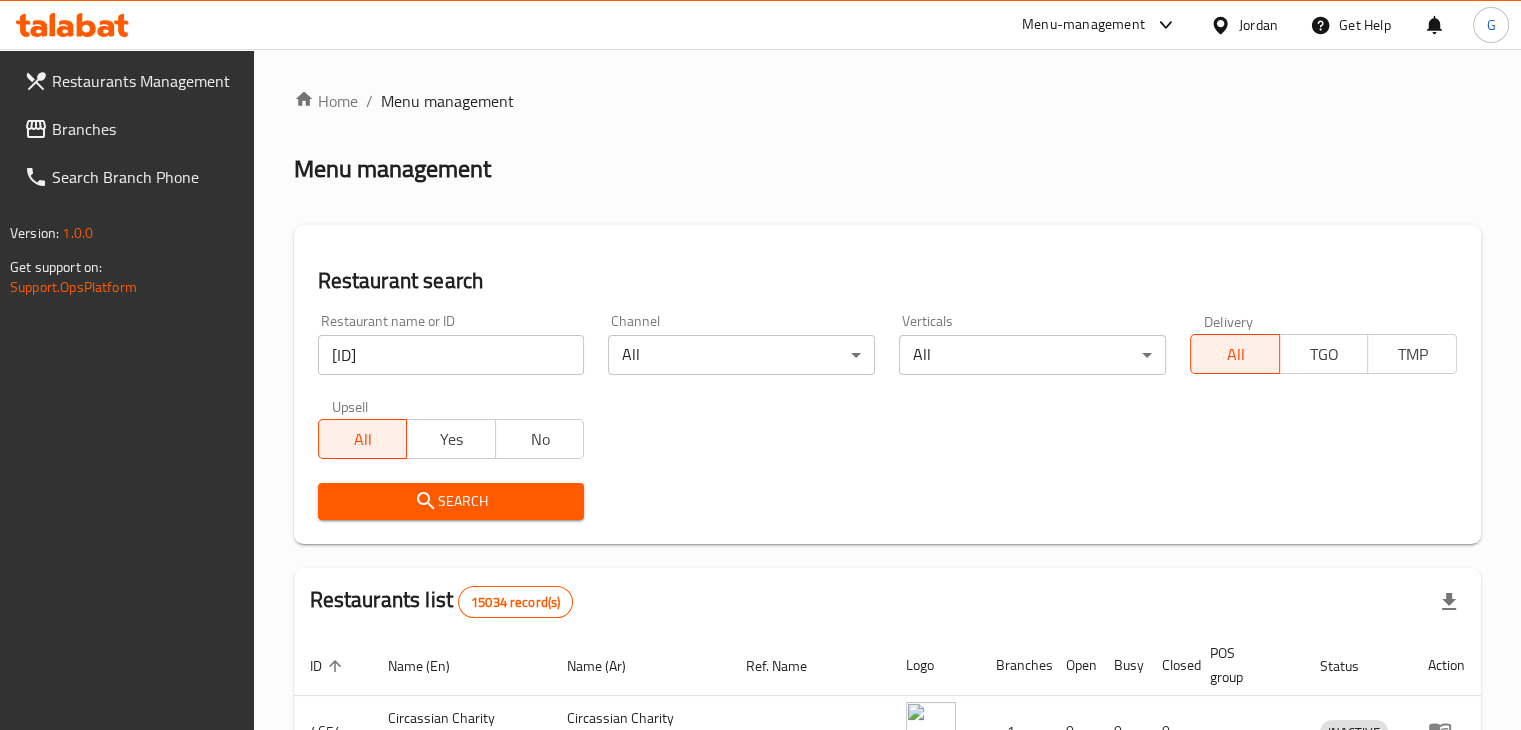 click on "Search" at bounding box center (451, 501) 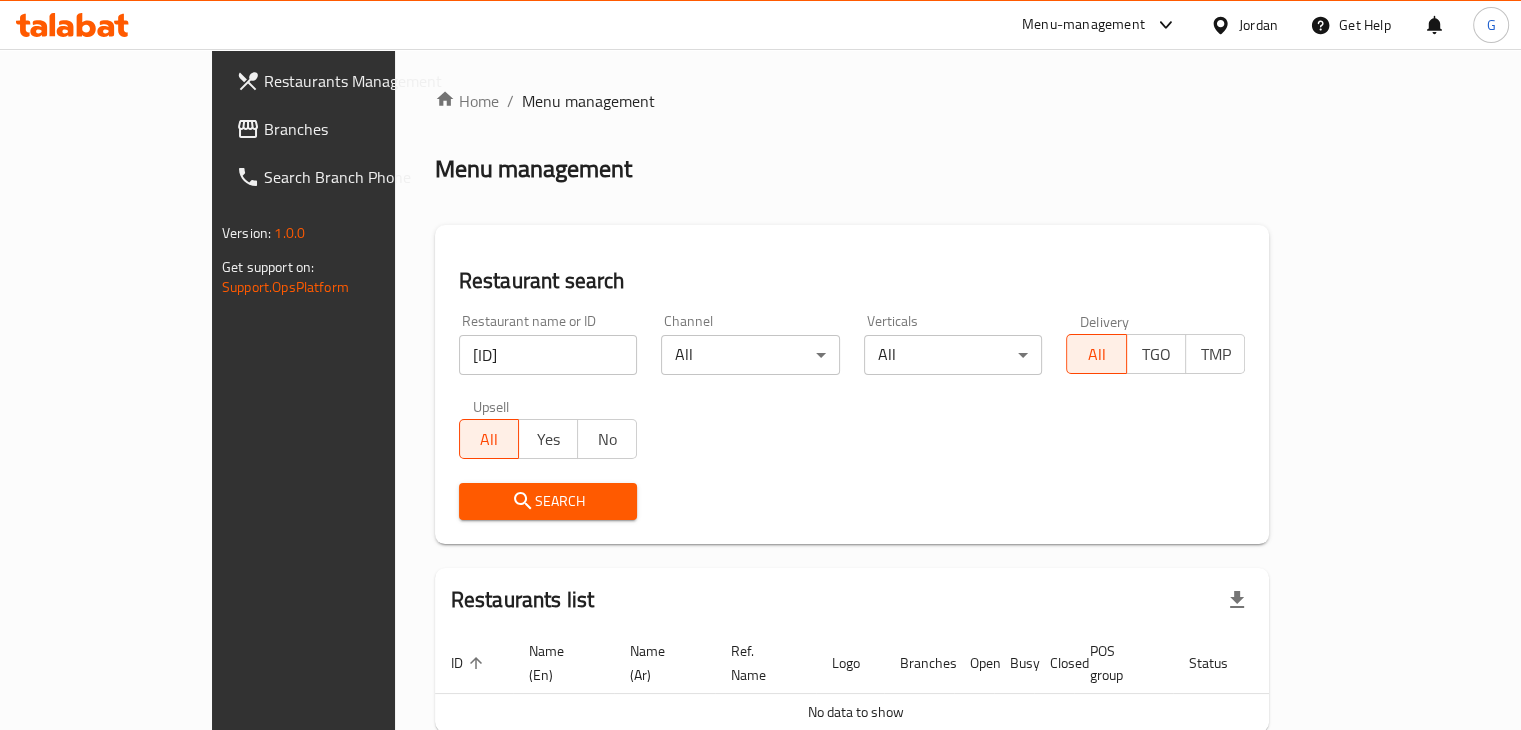 drag, startPoint x: 428, startPoint y: 365, endPoint x: 188, endPoint y: 357, distance: 240.1333 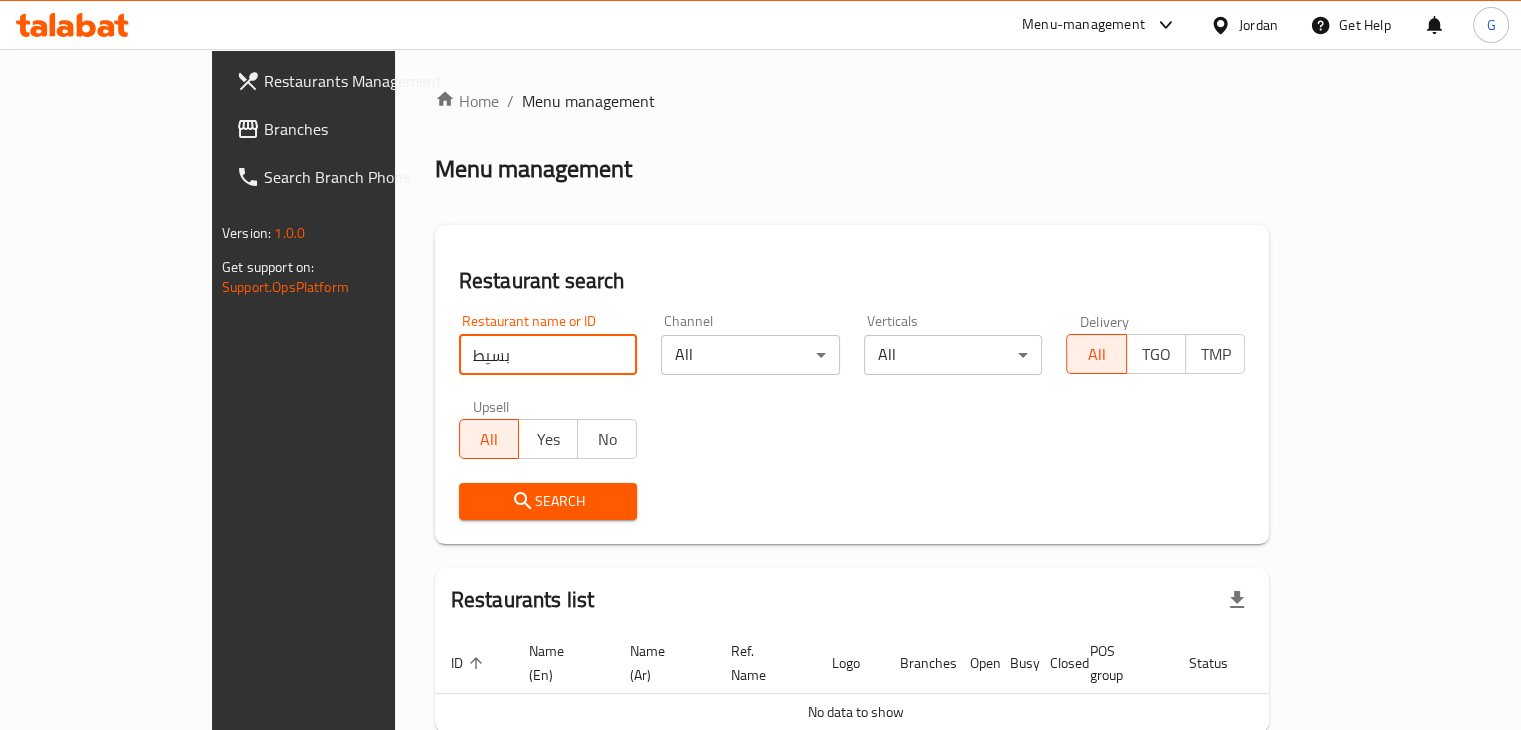 type on "بسيط" 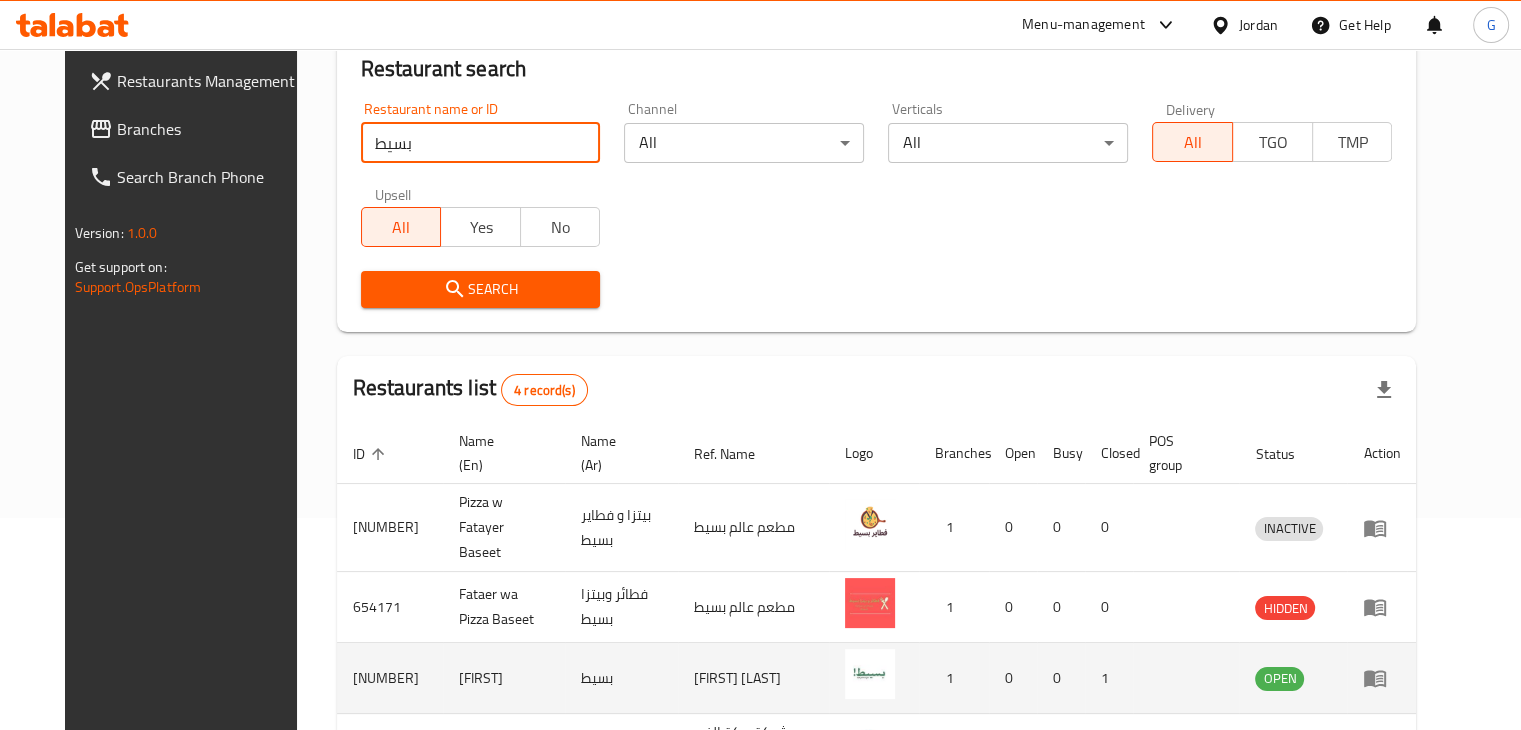 scroll, scrollTop: 316, scrollLeft: 0, axis: vertical 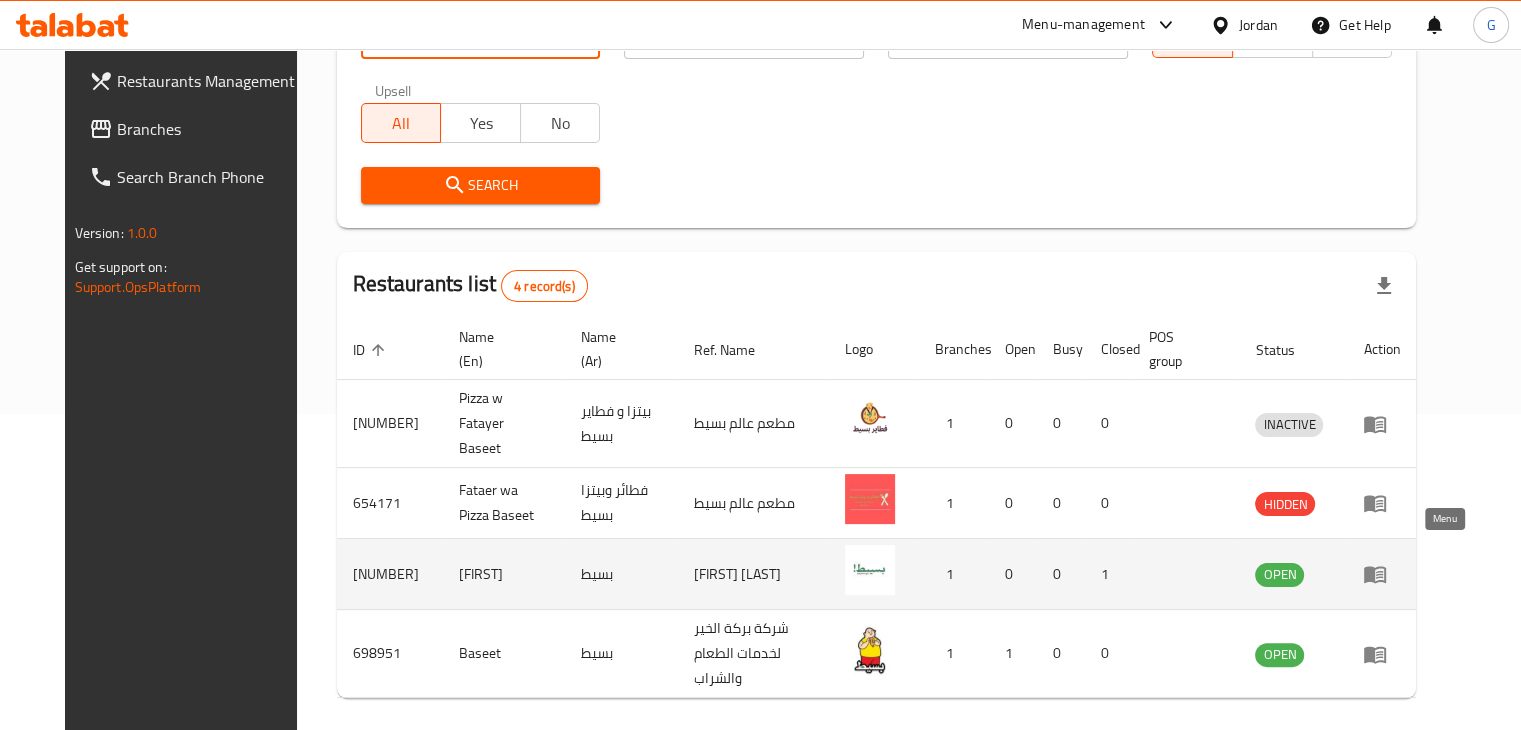 click 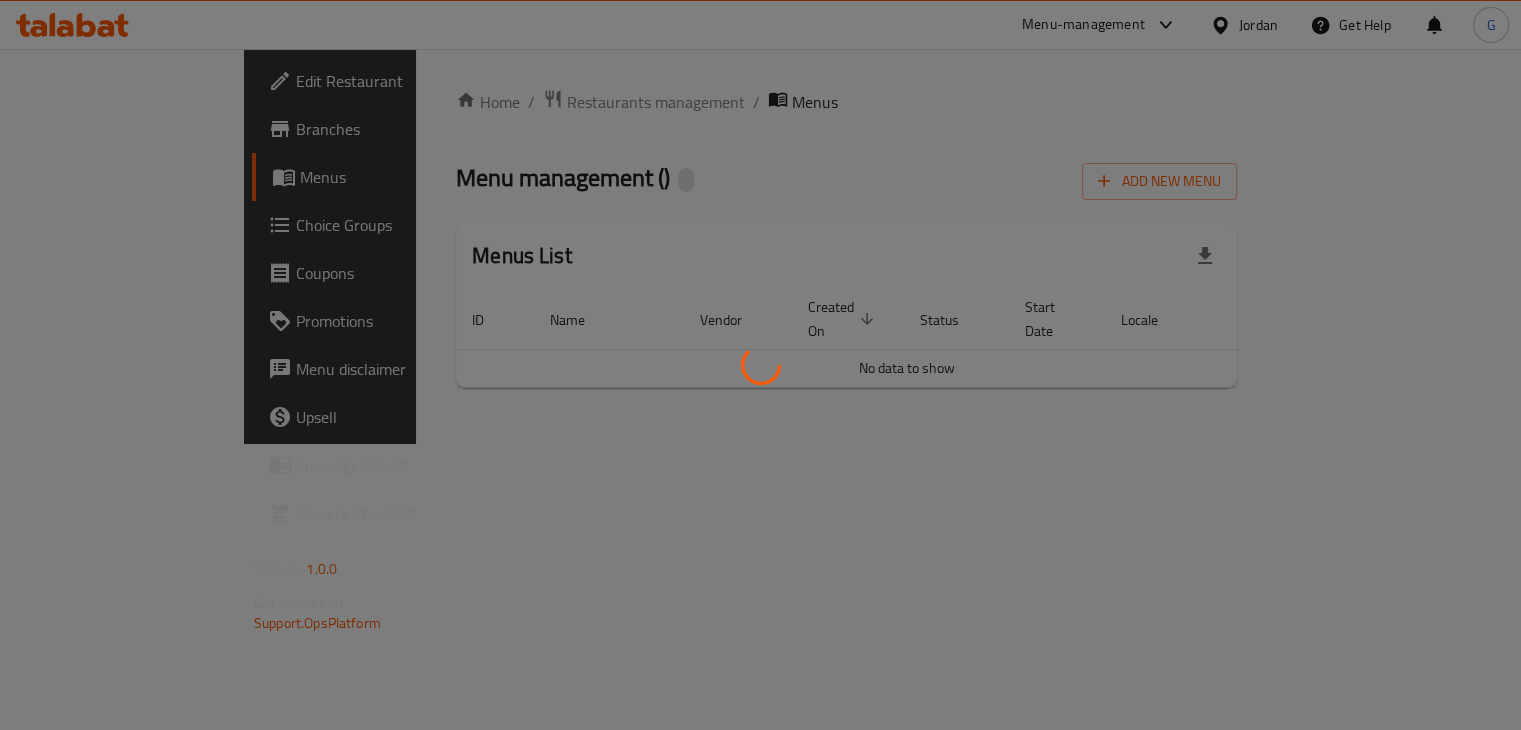 scroll, scrollTop: 0, scrollLeft: 0, axis: both 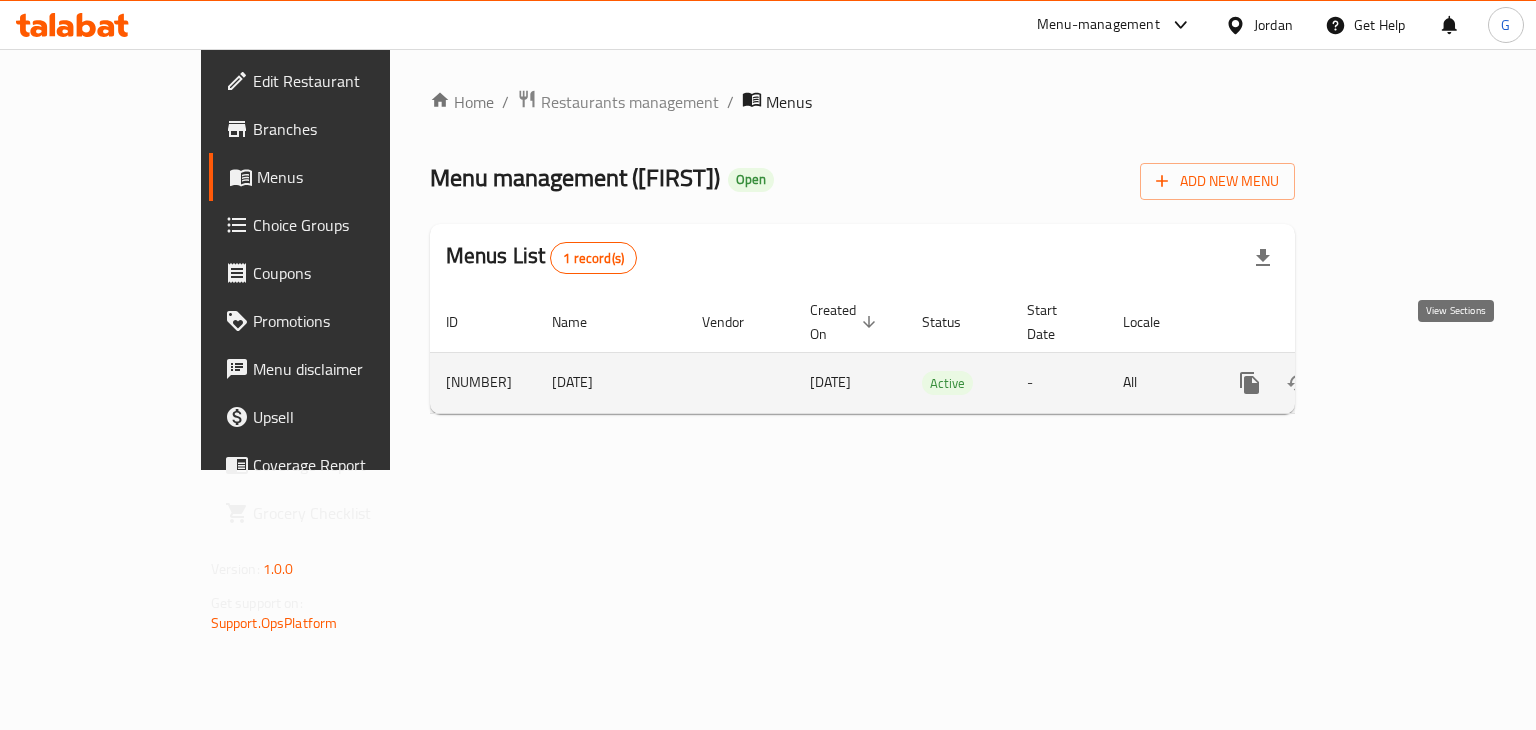 click 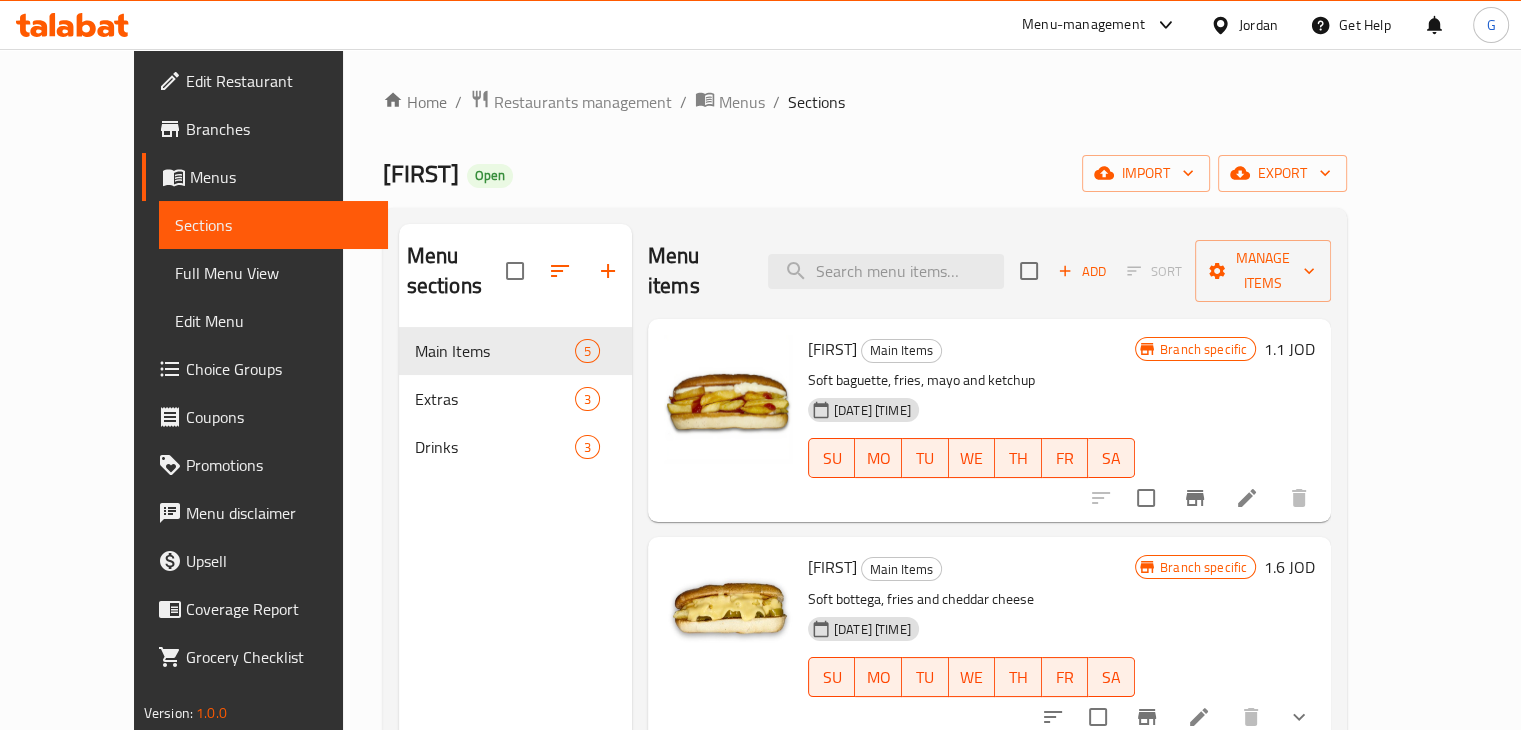 click on "Branches" at bounding box center [279, 129] 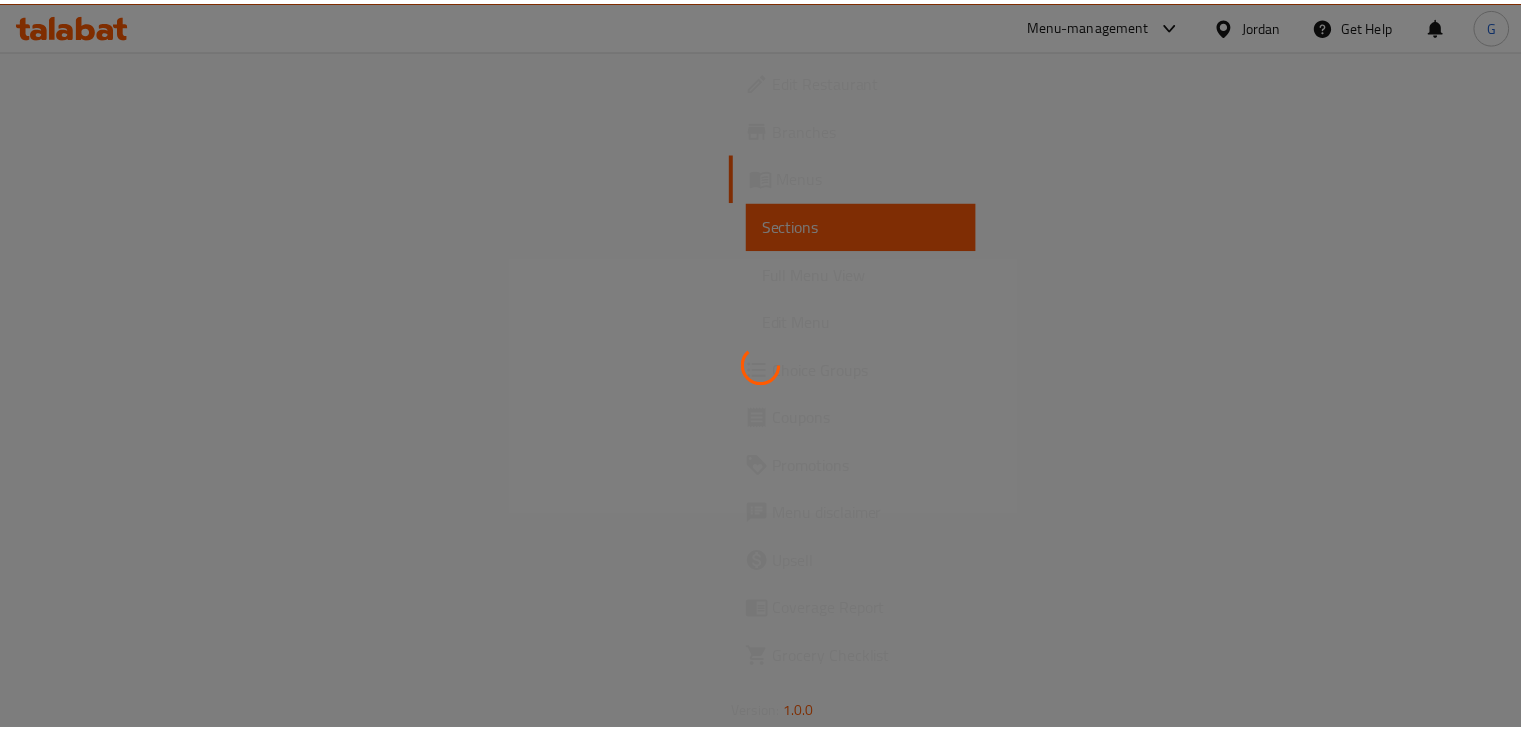 scroll, scrollTop: 0, scrollLeft: 0, axis: both 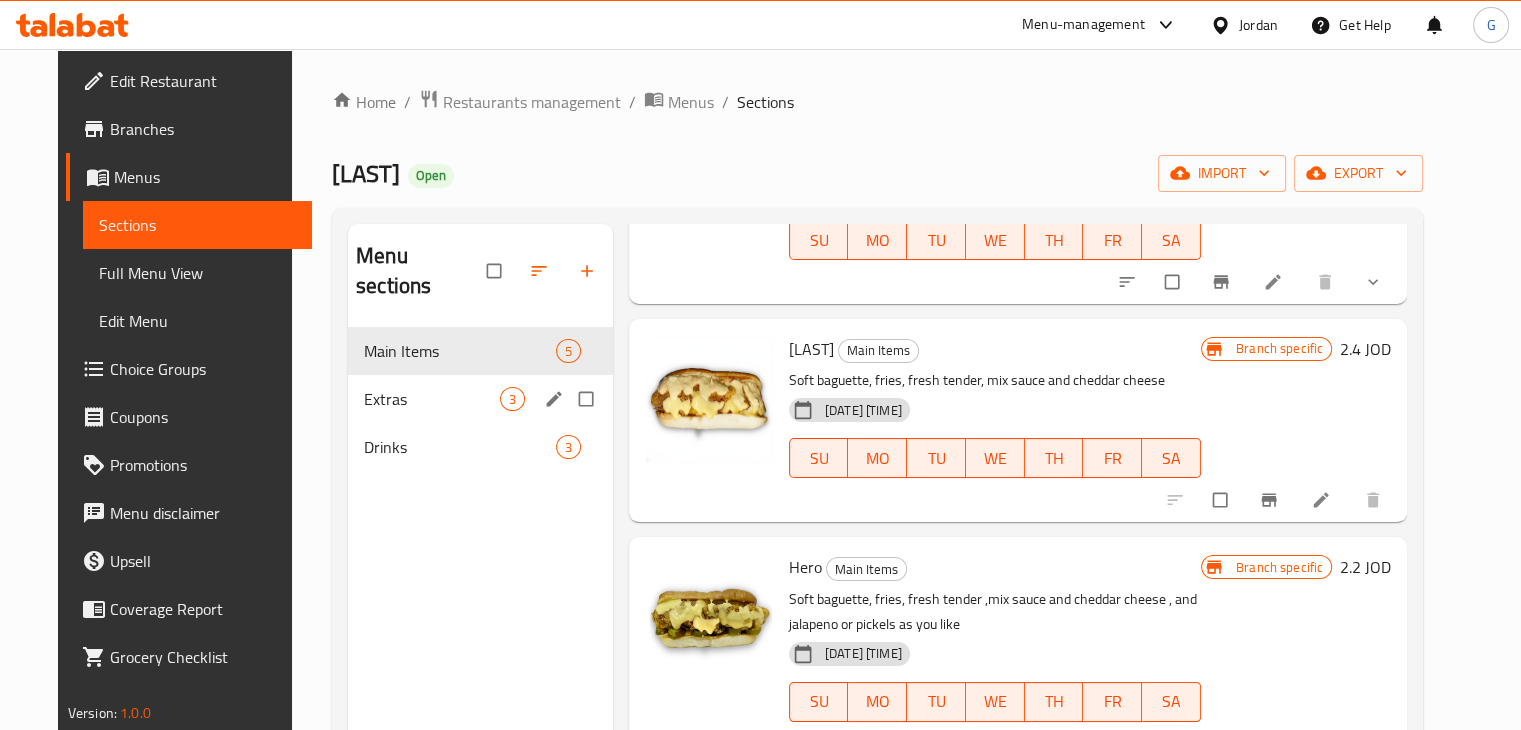 click on "Extras" at bounding box center [432, 399] 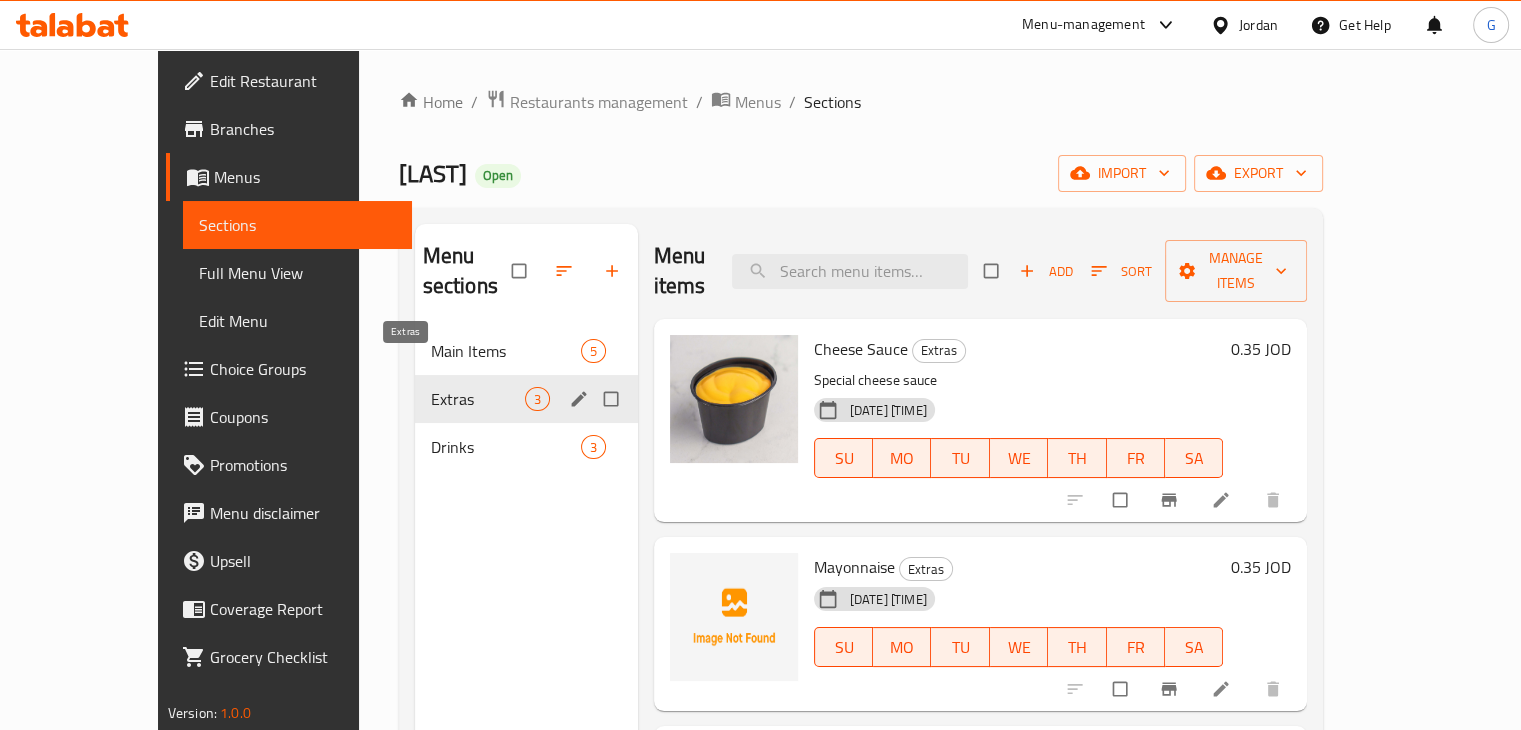 scroll, scrollTop: 0, scrollLeft: 0, axis: both 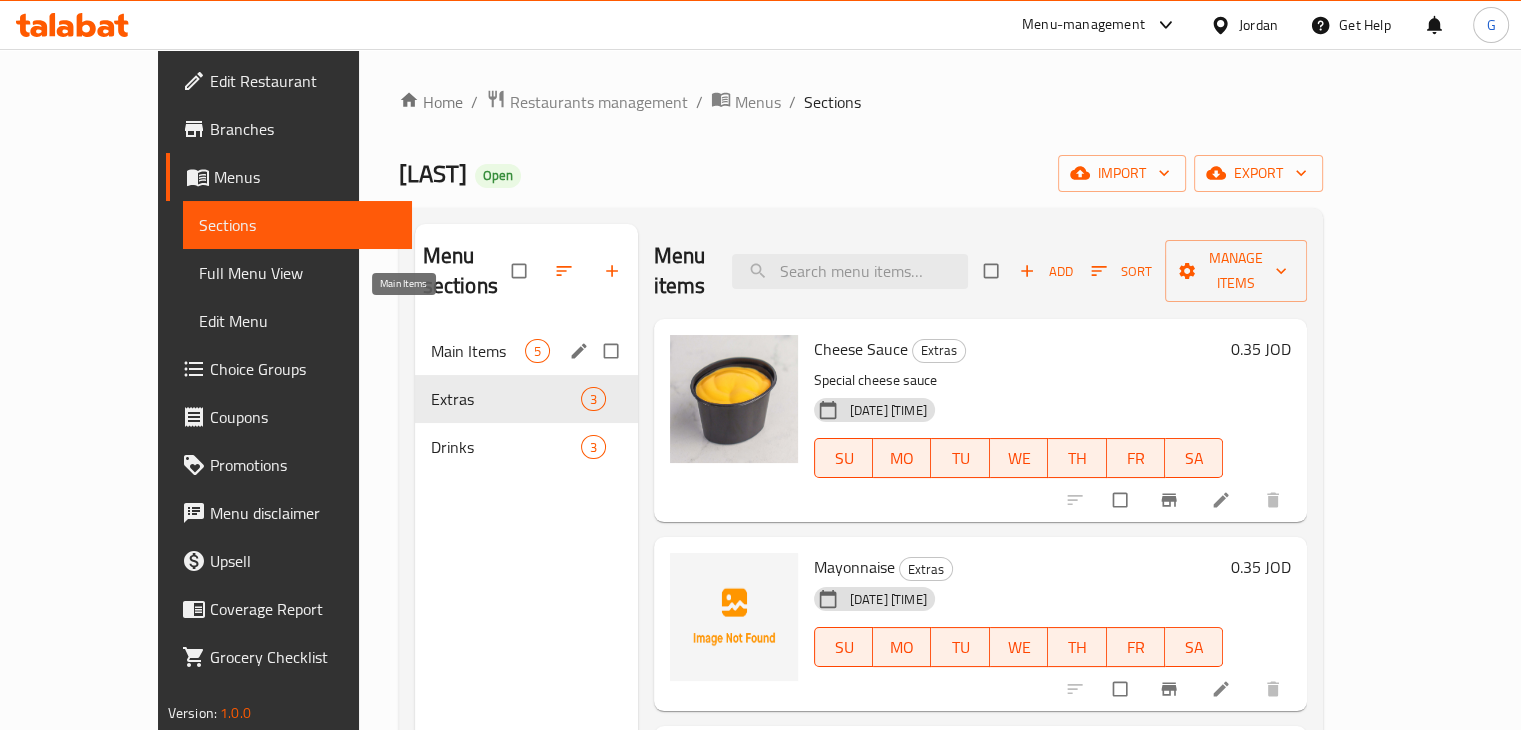 click on "Main Items" at bounding box center (478, 351) 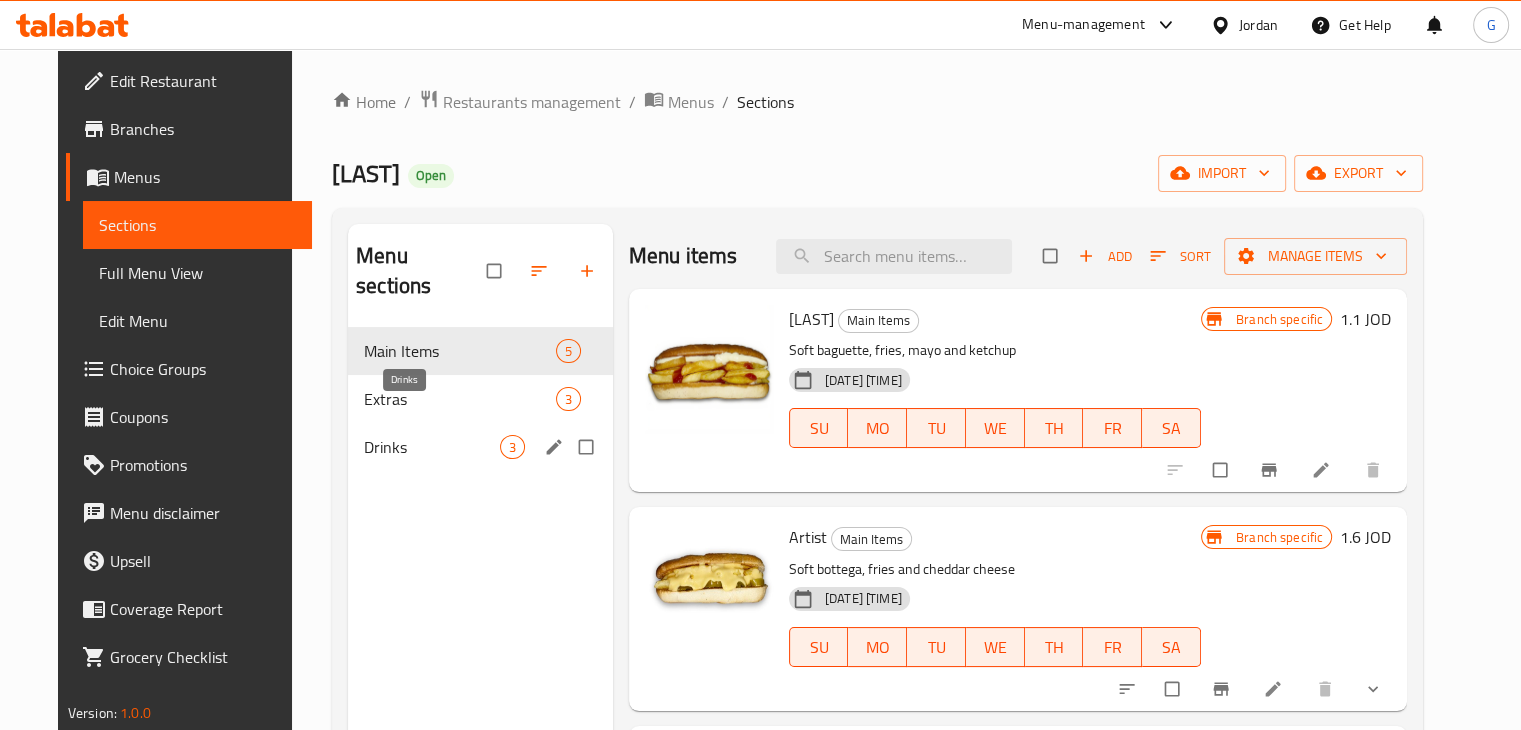 click on "Drinks" at bounding box center (432, 447) 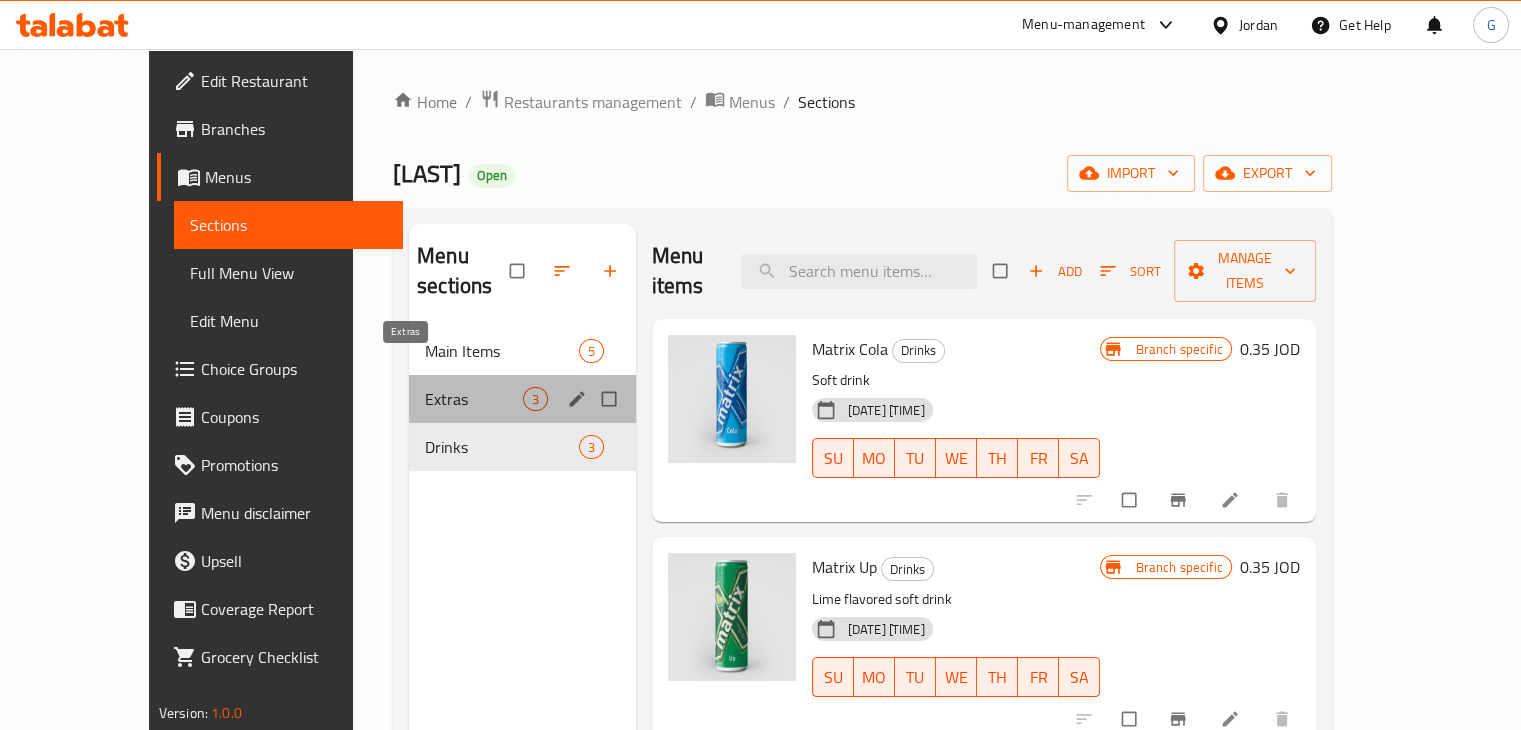 click on "Extras" at bounding box center [474, 399] 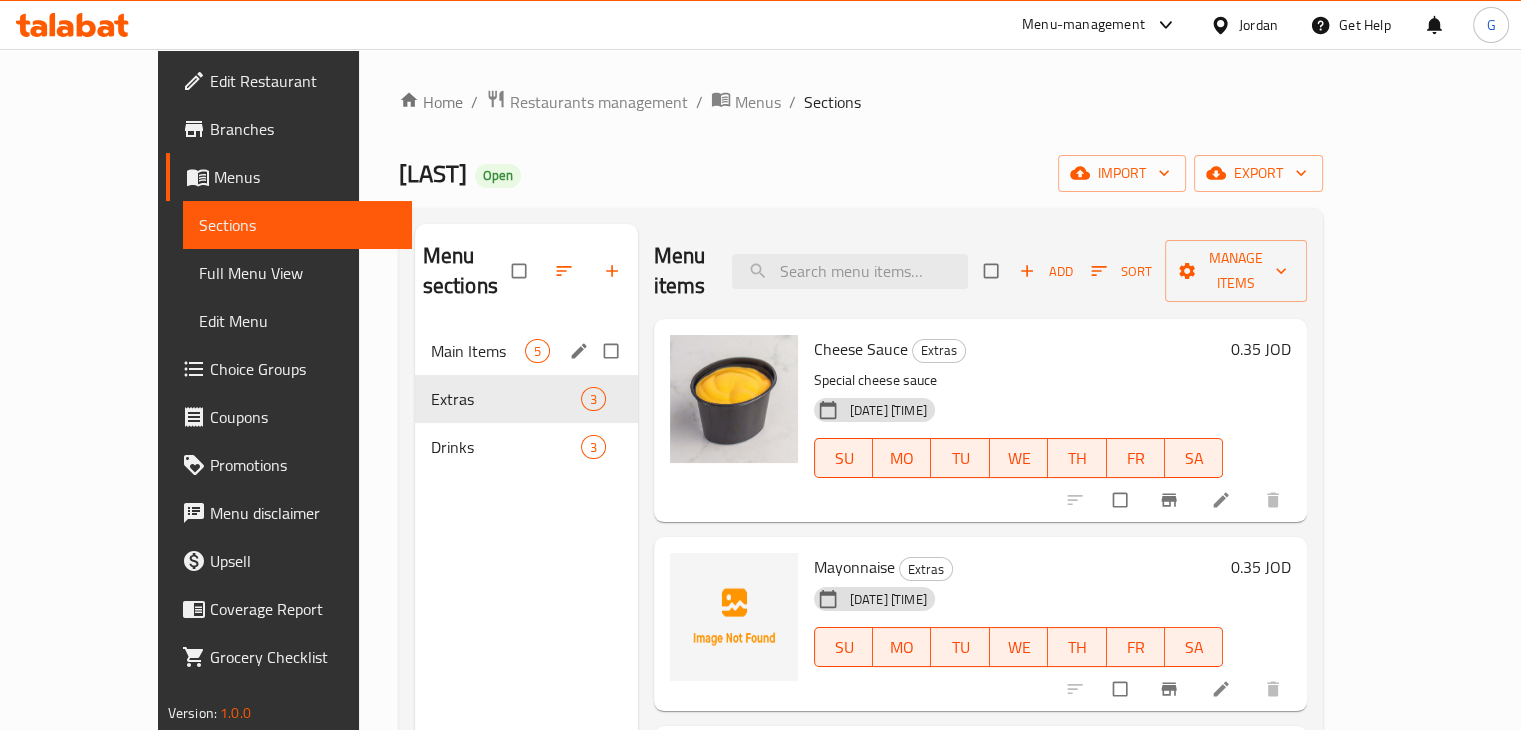 click on "Main Items" at bounding box center (478, 351) 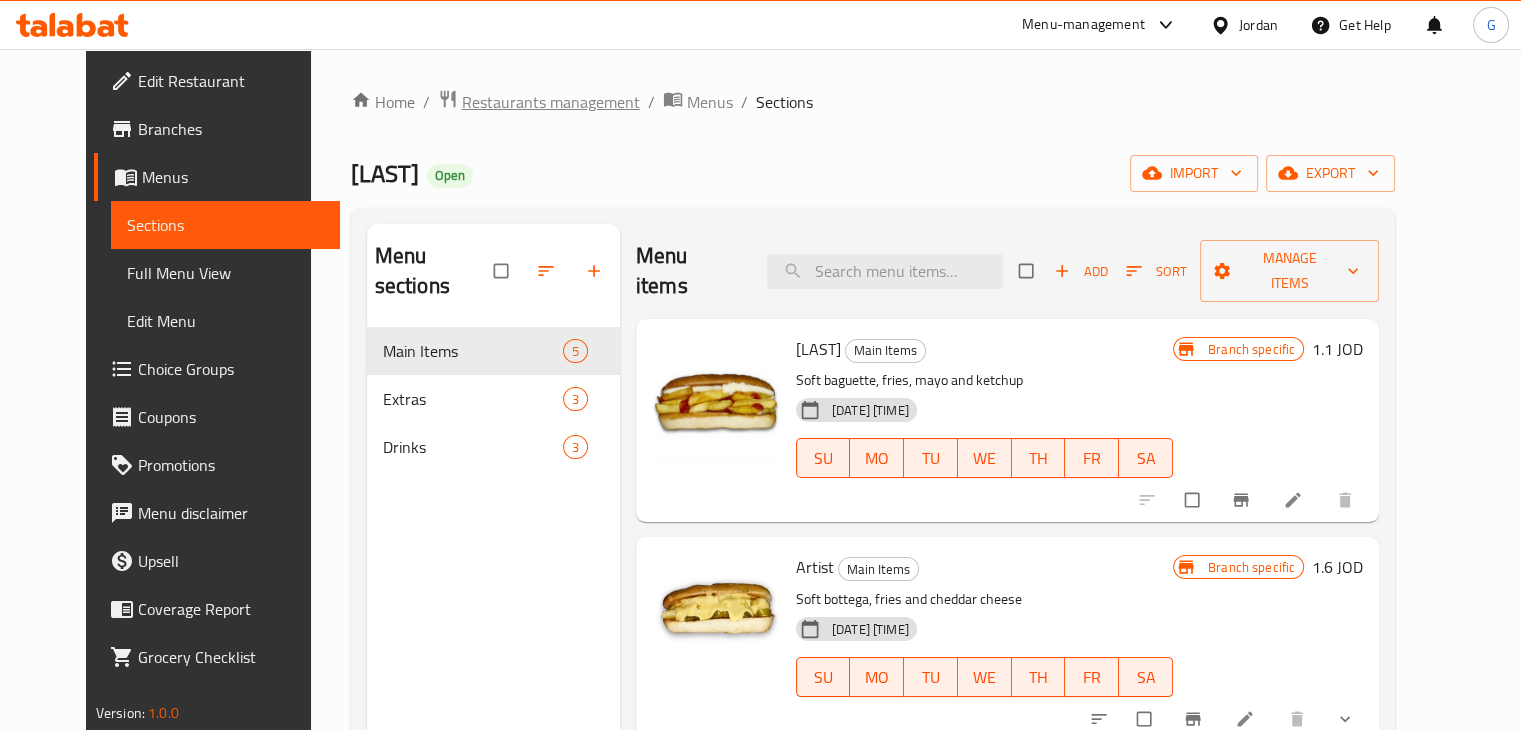 click on "Restaurants management" at bounding box center (551, 102) 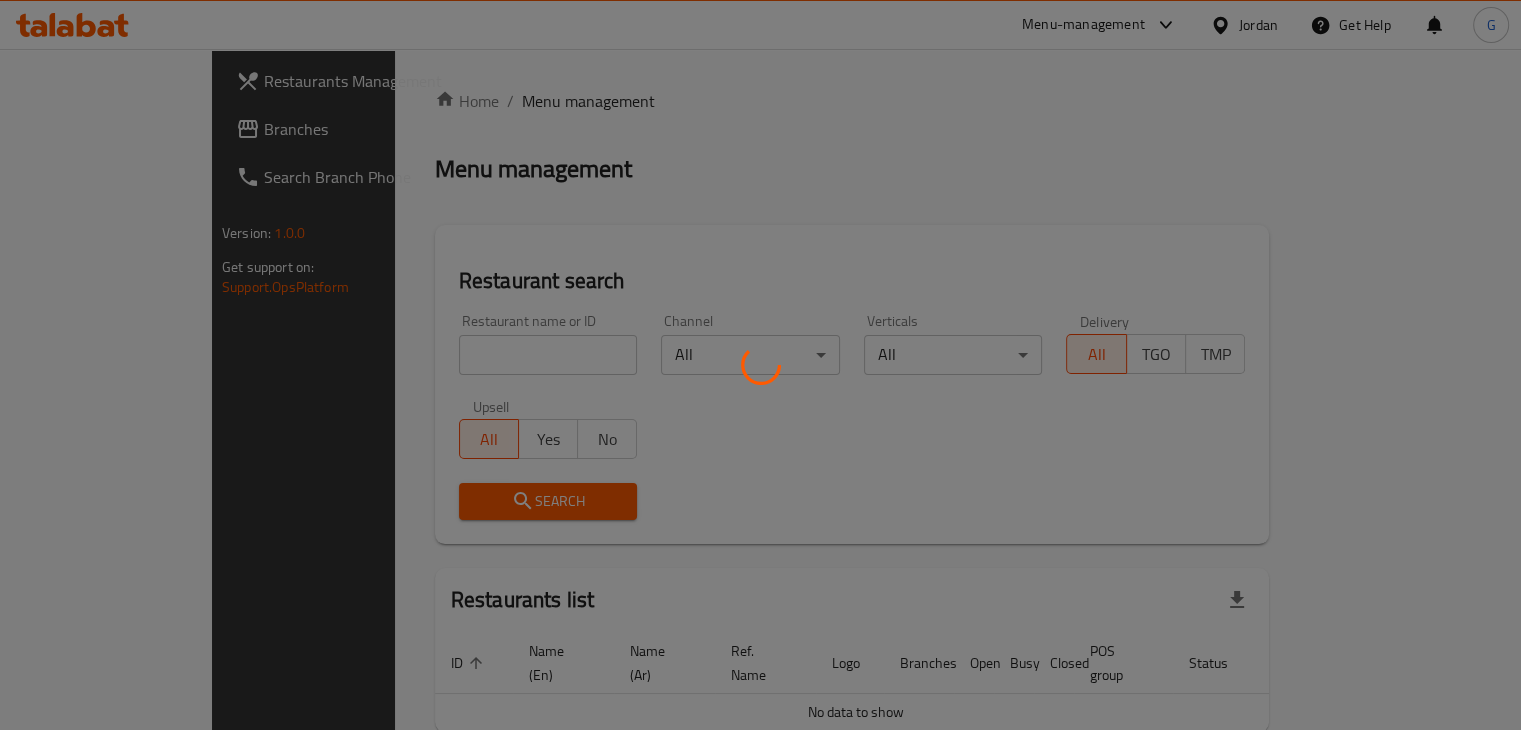 drag, startPoint x: 500, startPoint y: 334, endPoint x: 620, endPoint y: 444, distance: 162.78821 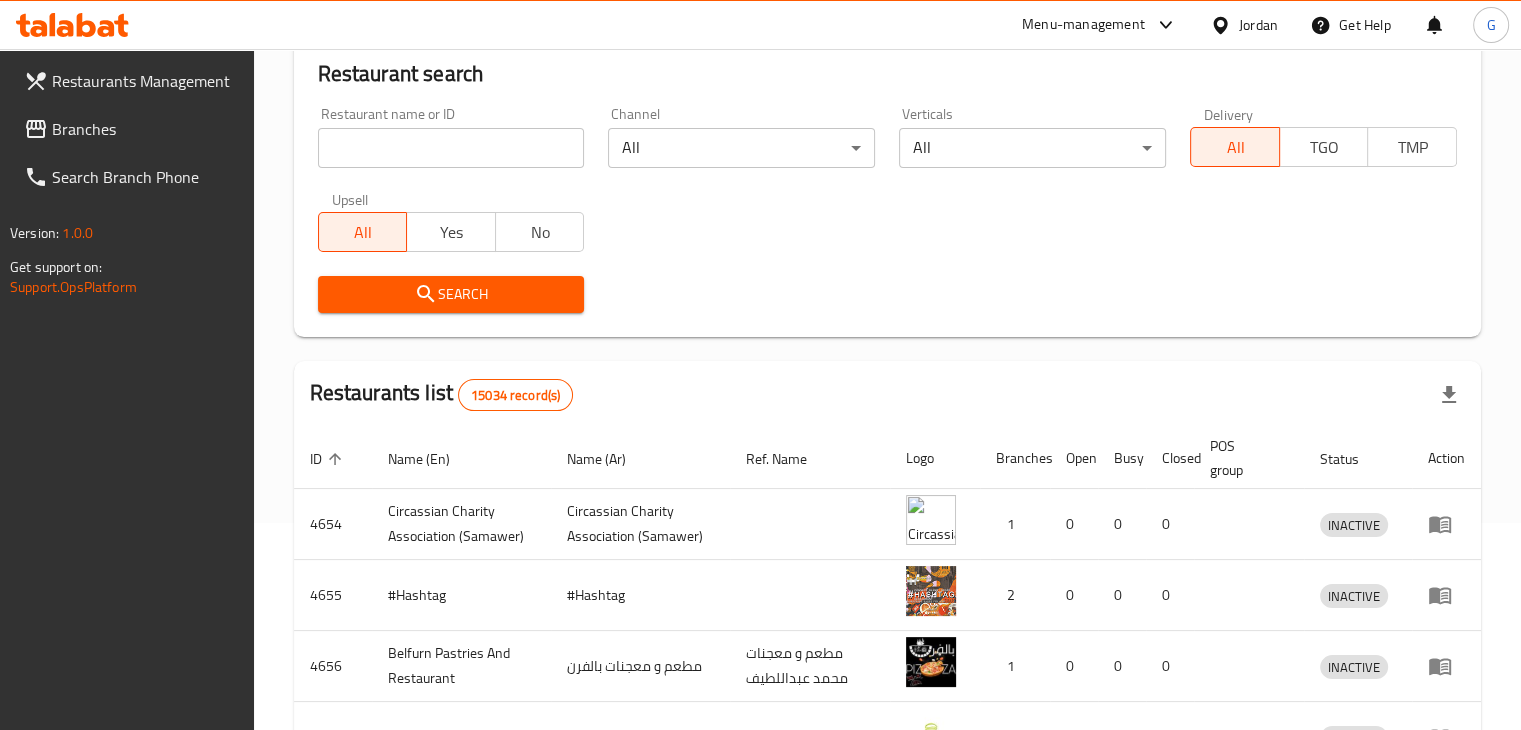 scroll, scrollTop: 100, scrollLeft: 0, axis: vertical 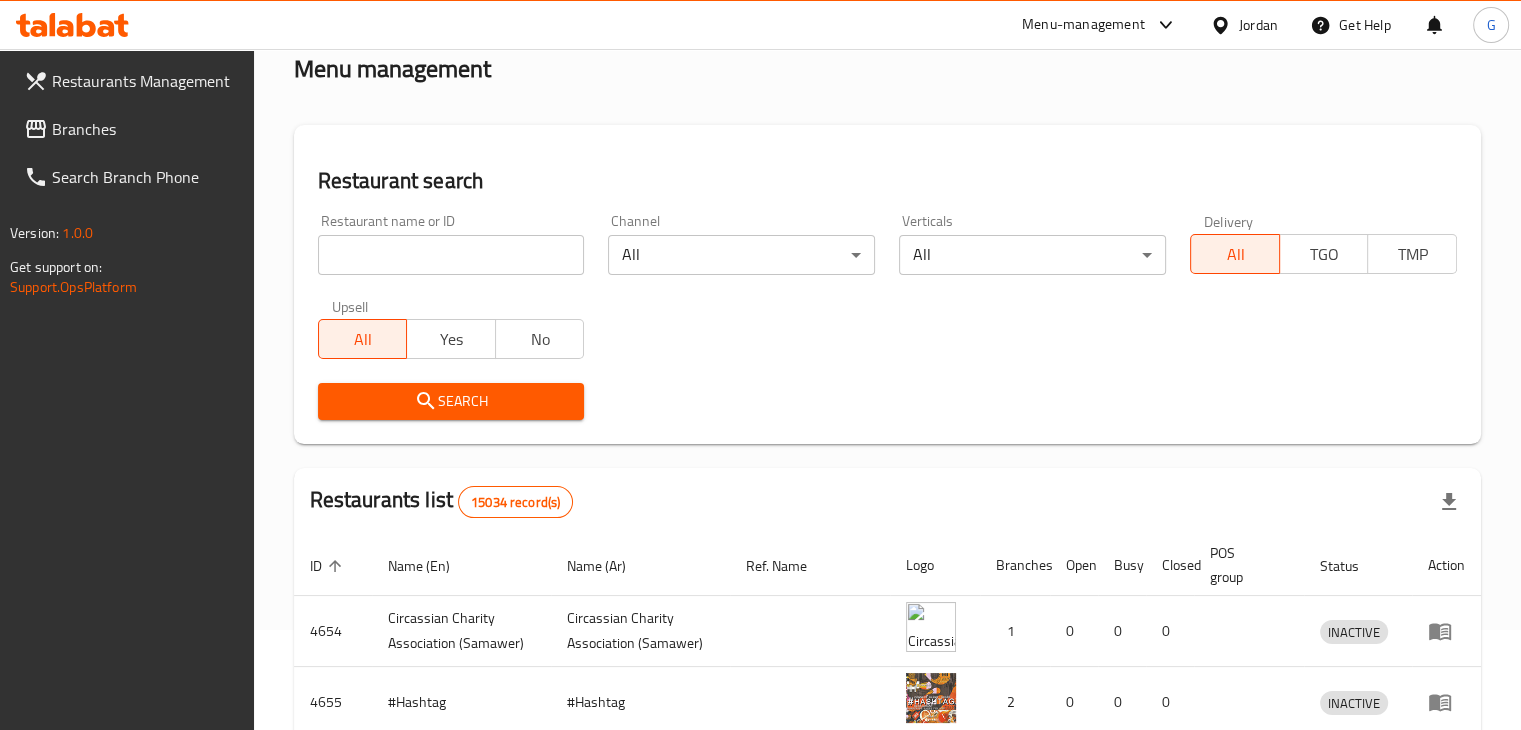 click on "Restaurant name or ID Restaurant name or ID" at bounding box center [451, 244] 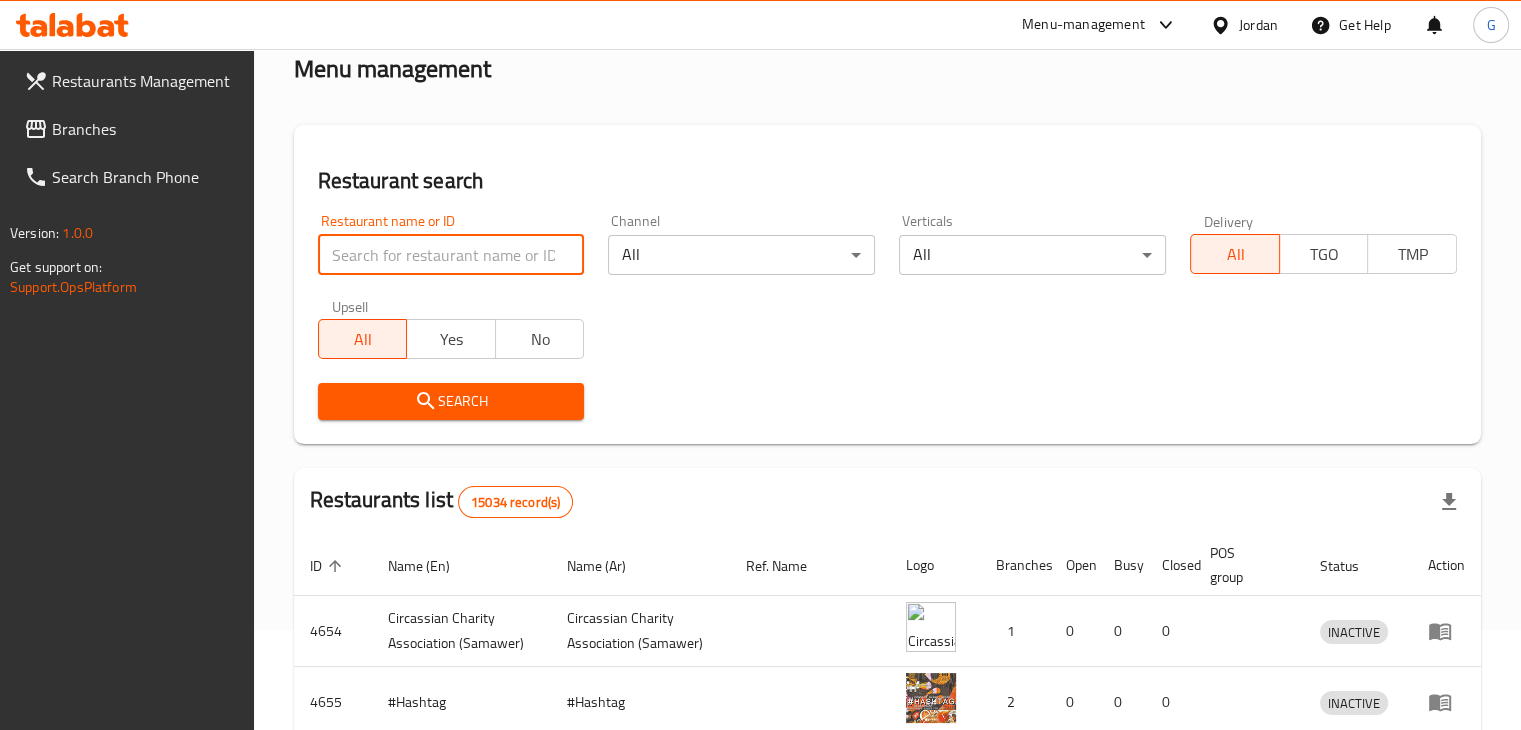 click at bounding box center [451, 255] 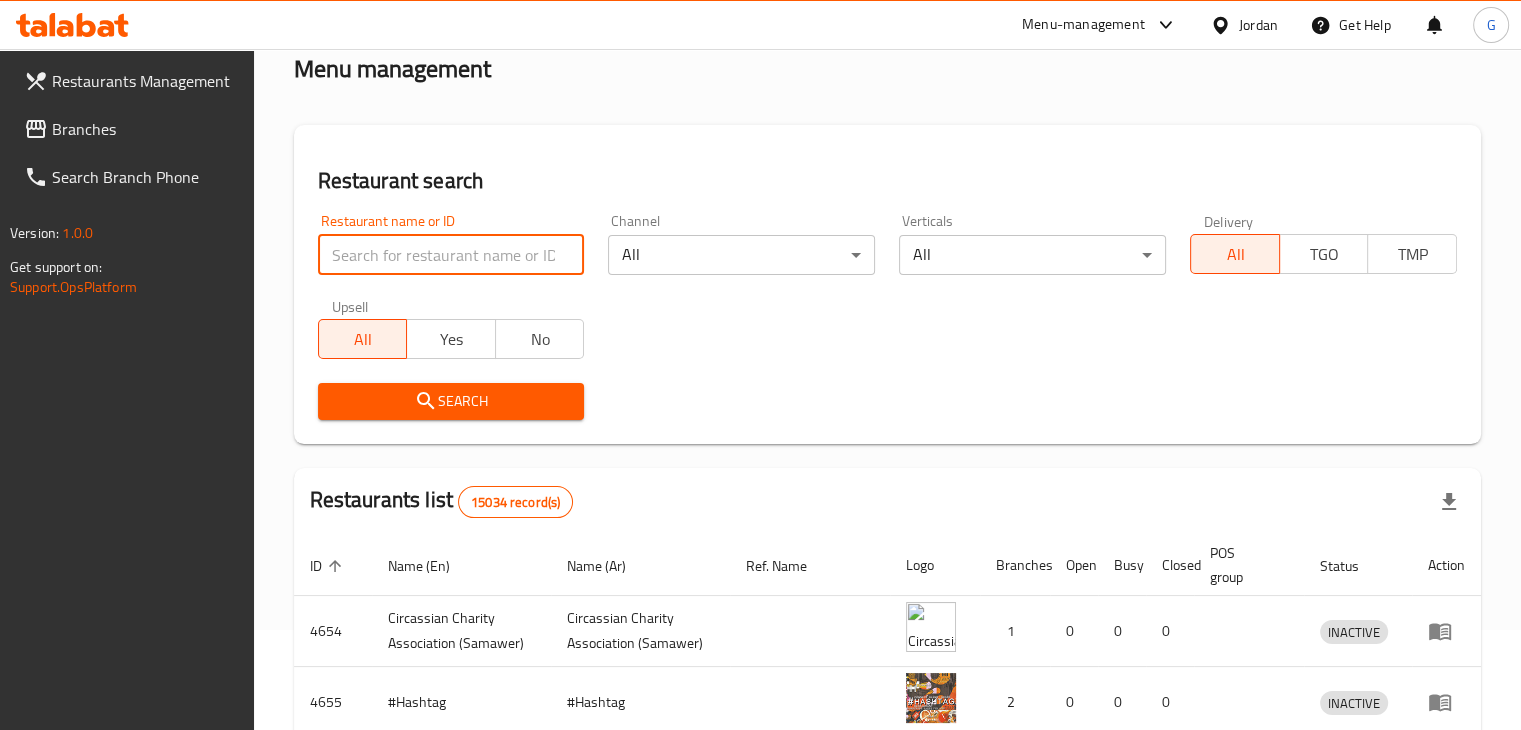 paste on "[ID]" 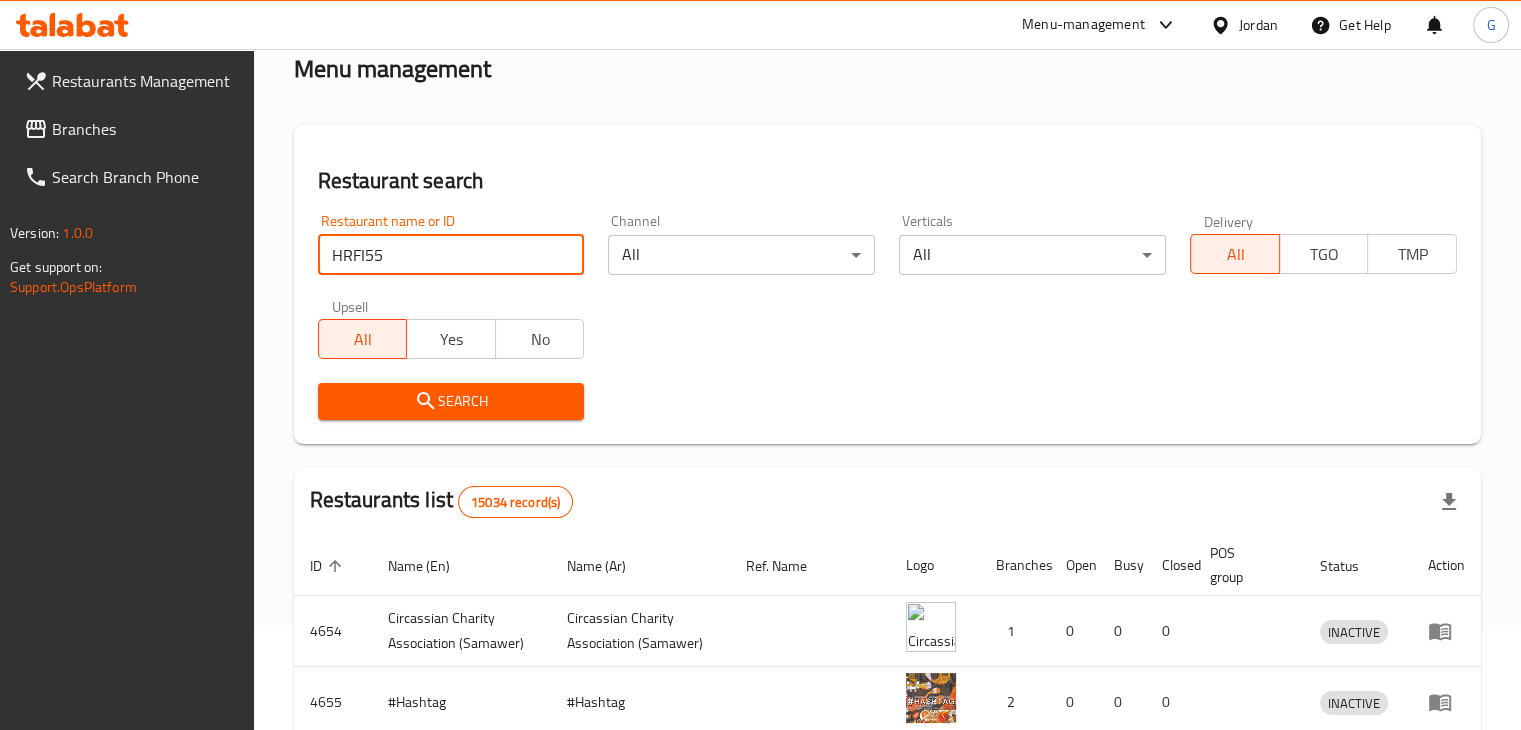 drag, startPoint x: 408, startPoint y: 258, endPoint x: 172, endPoint y: 258, distance: 236 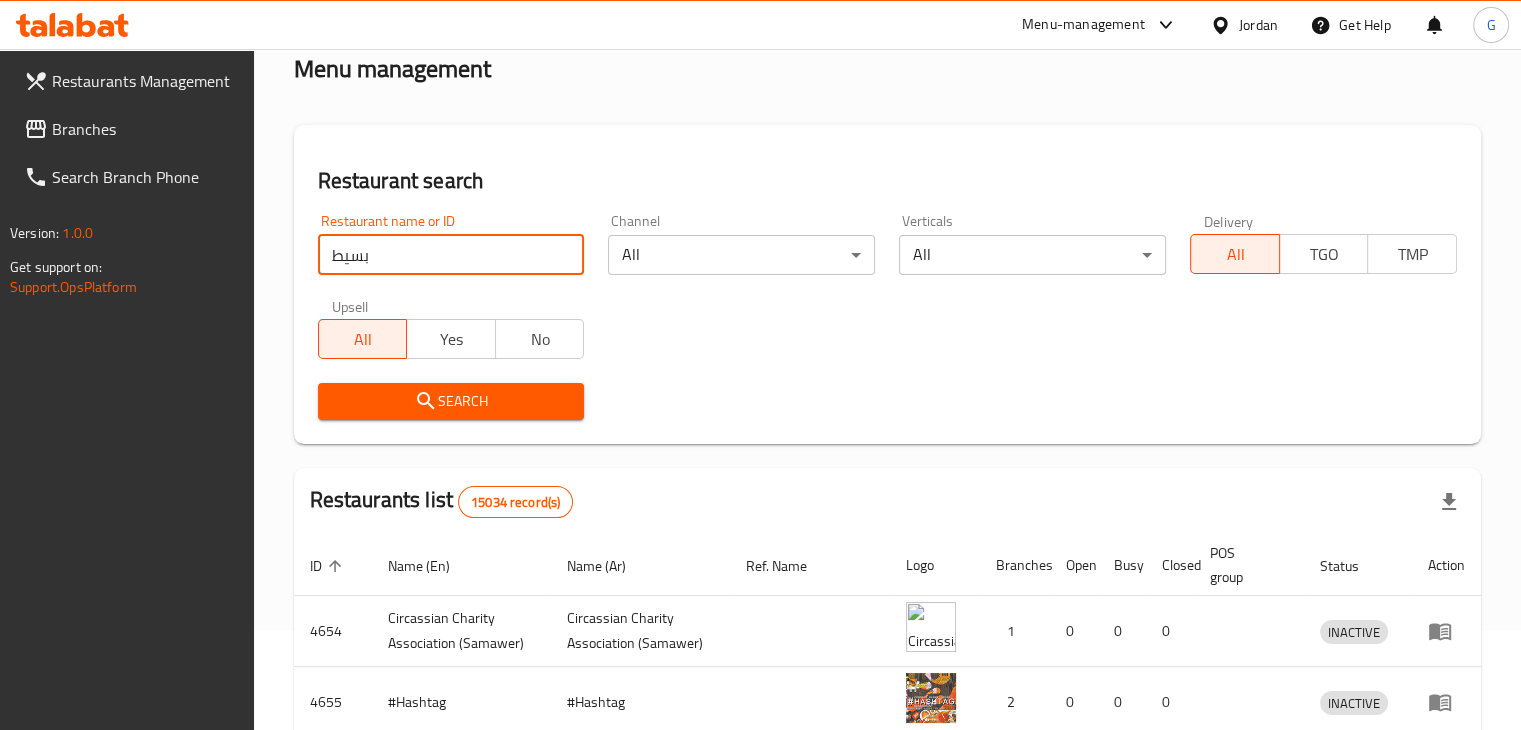 type on "بسيط" 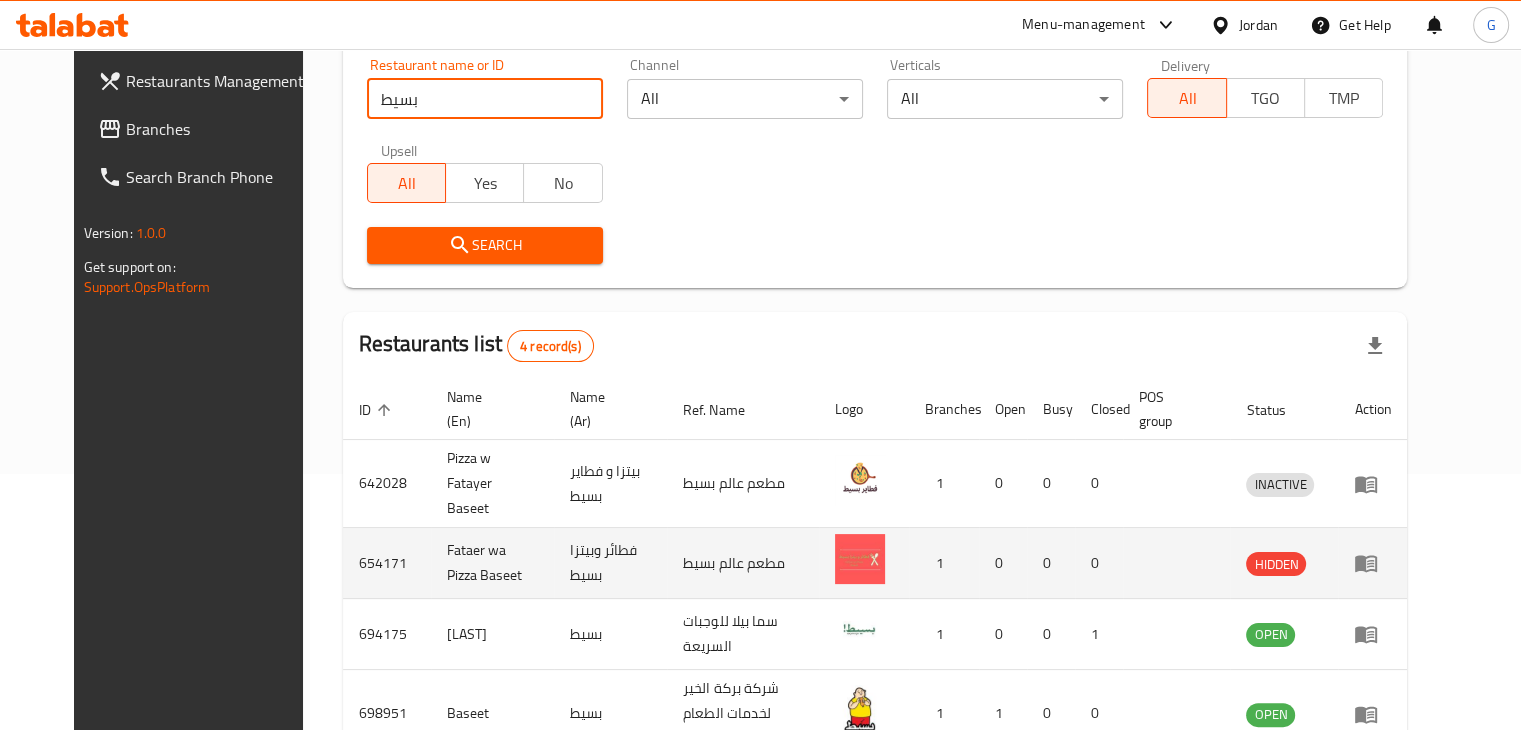scroll, scrollTop: 300, scrollLeft: 0, axis: vertical 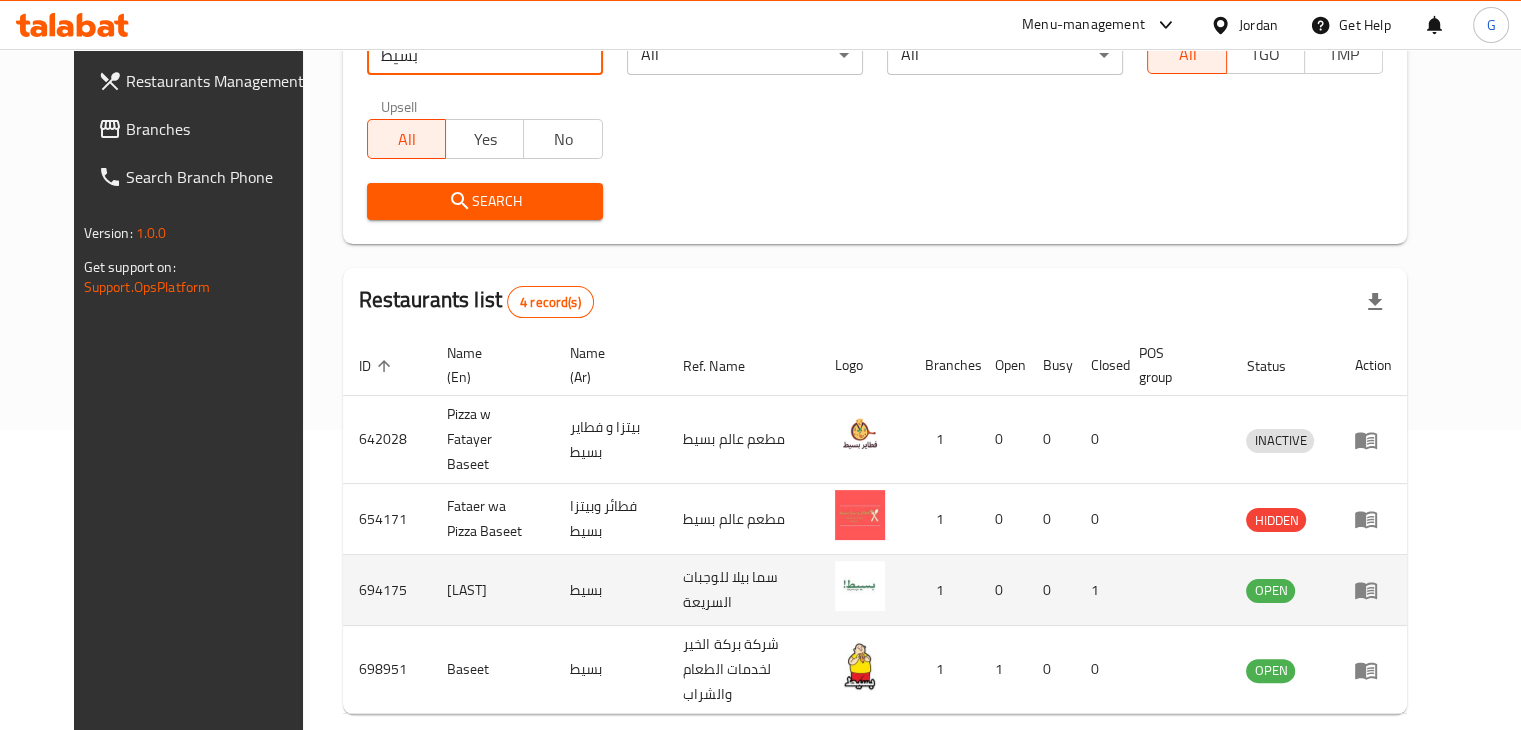 click on "[NUMBER]" at bounding box center [387, 590] 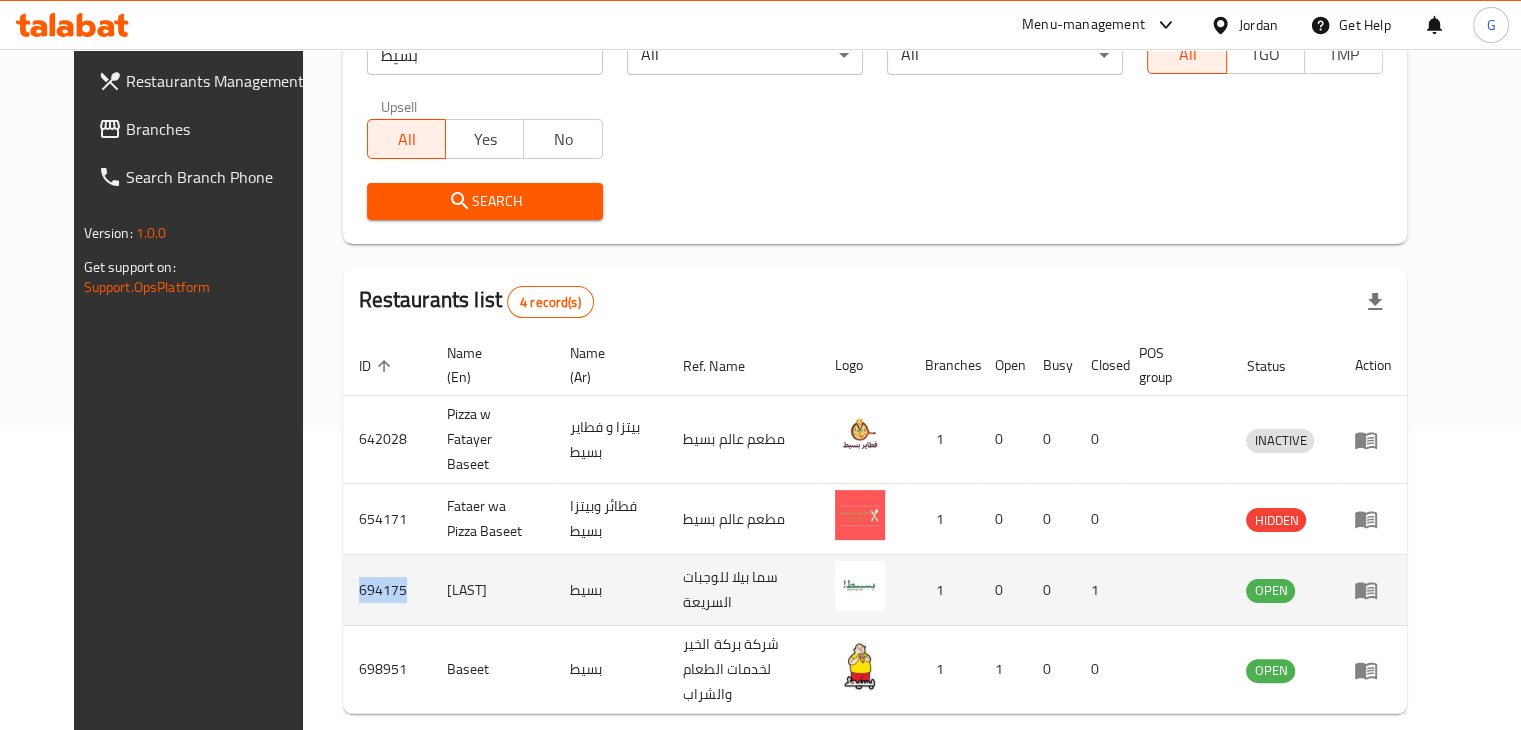 click on "[NUMBER]" at bounding box center (387, 590) 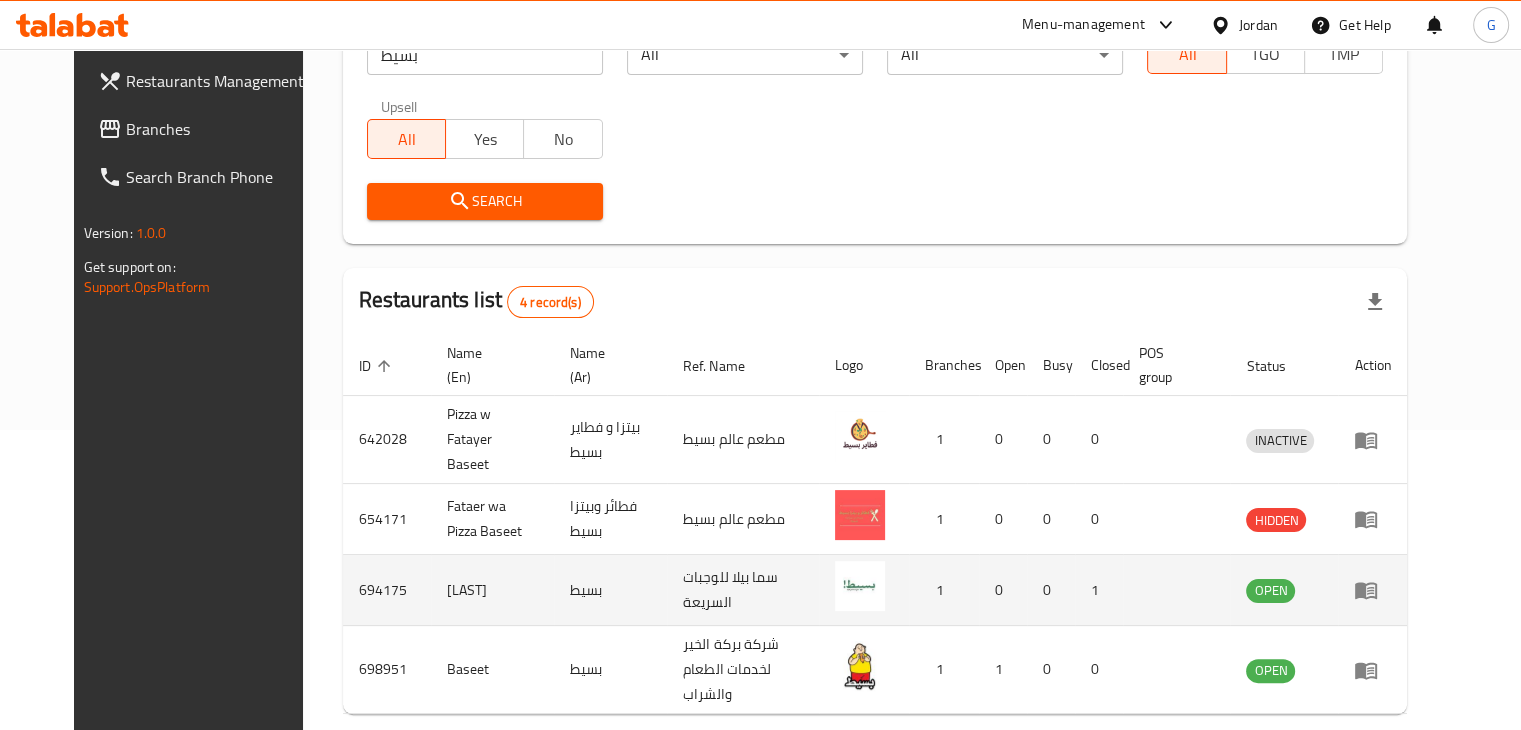 click on "[FIRST]" at bounding box center (492, 590) 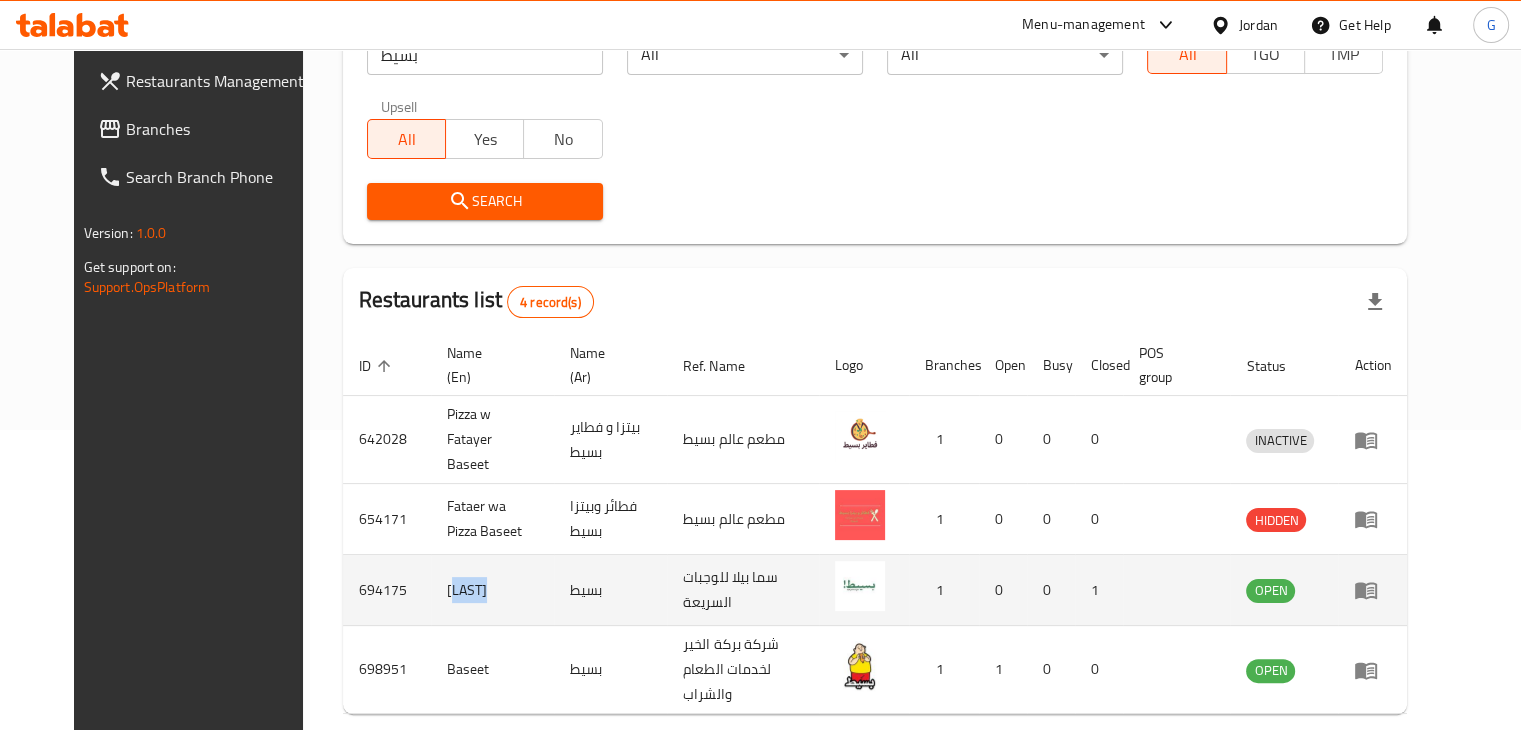 click on "[FIRST]" at bounding box center (492, 590) 